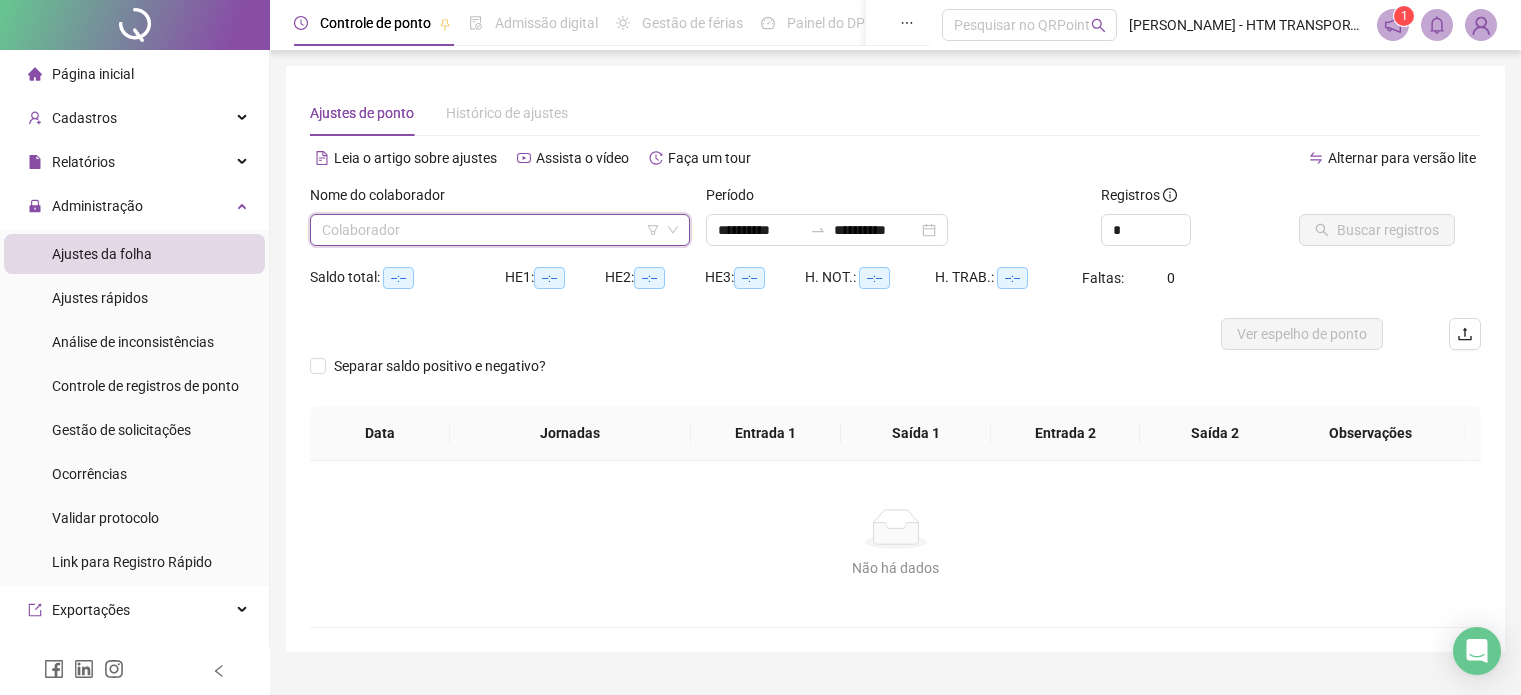 click at bounding box center [494, 230] 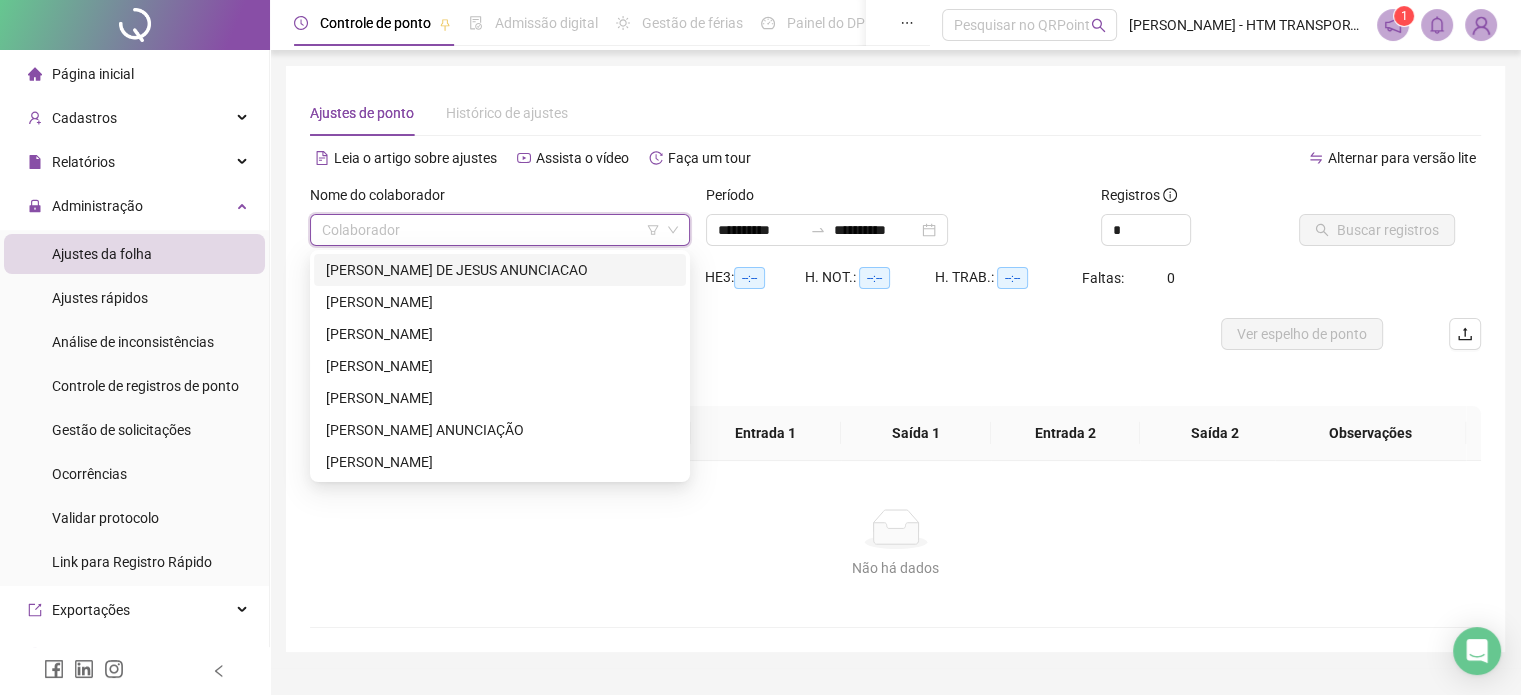 click on "[PERSON_NAME] DE JESUS ANUNCIACAO" at bounding box center [500, 270] 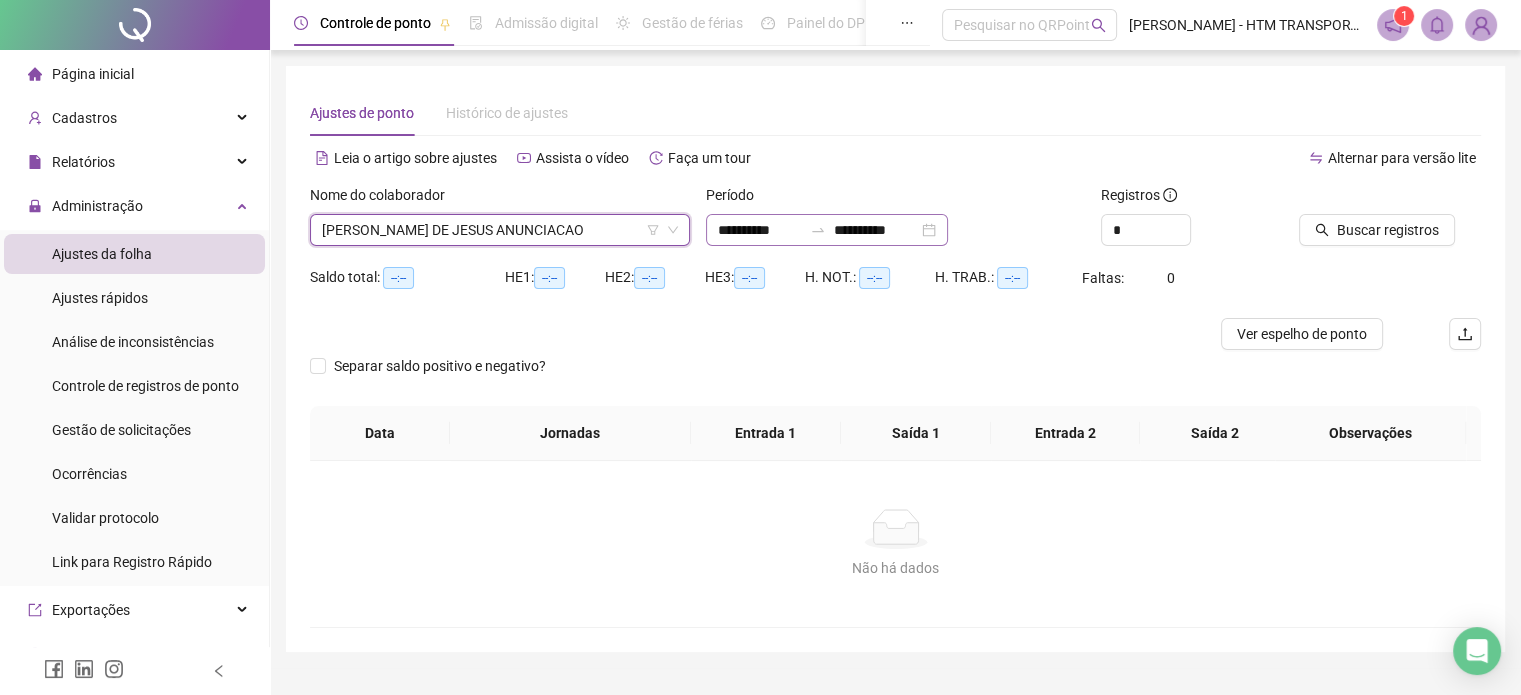 click on "**********" at bounding box center (827, 230) 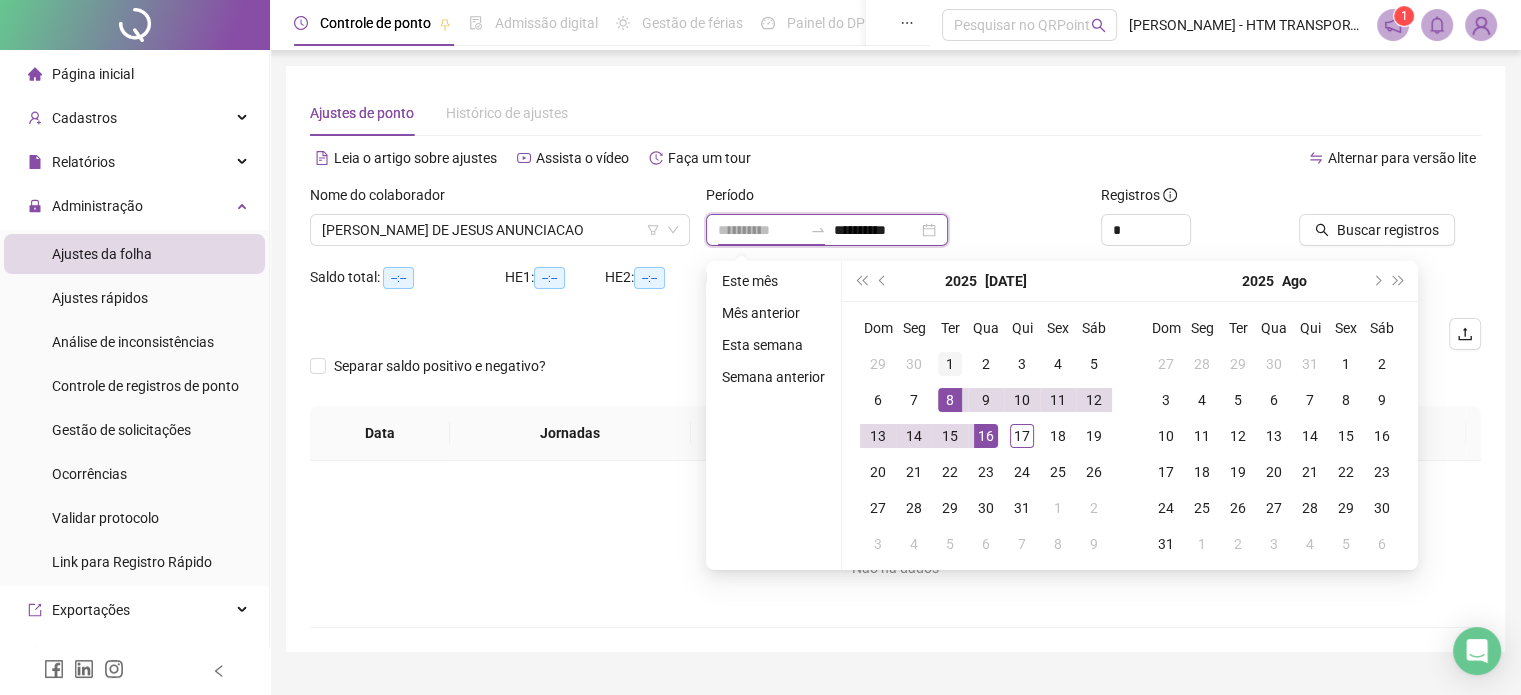type on "**********" 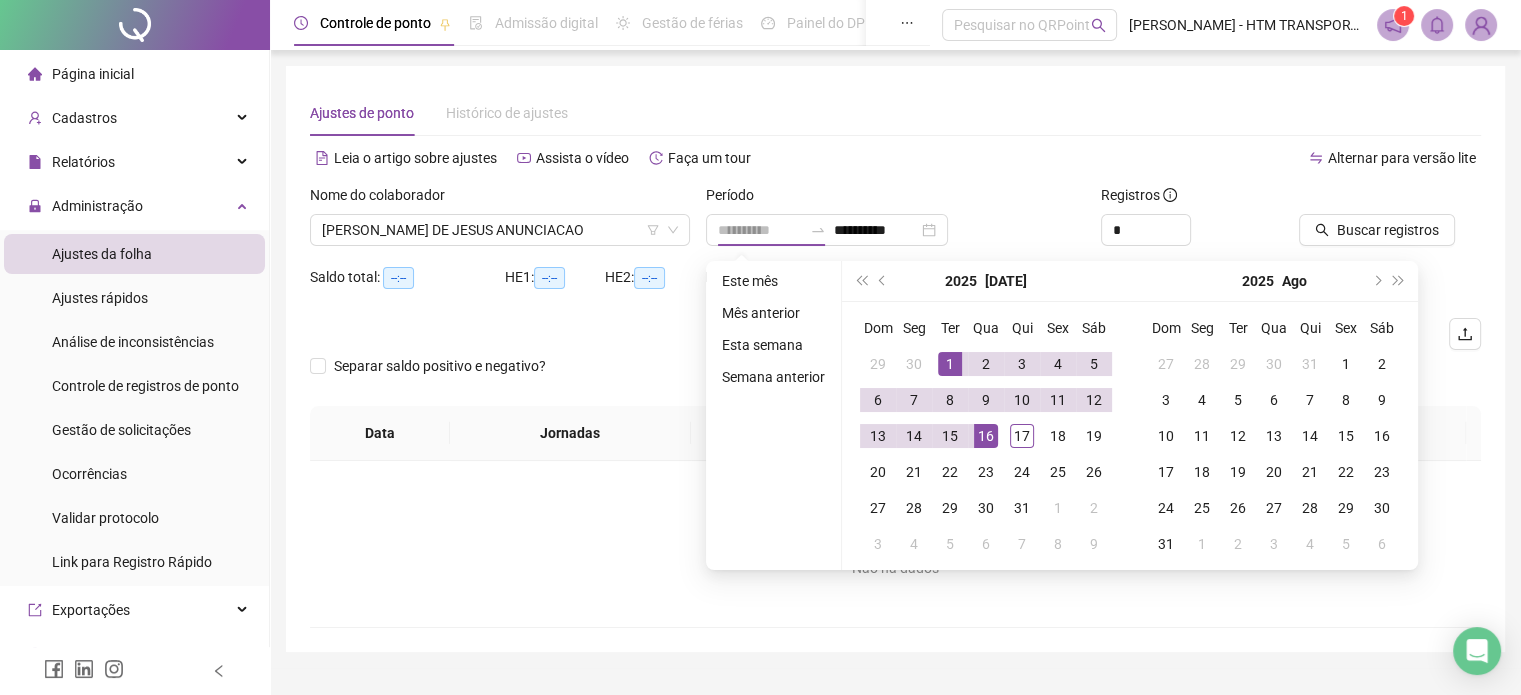 click on "1" at bounding box center [950, 364] 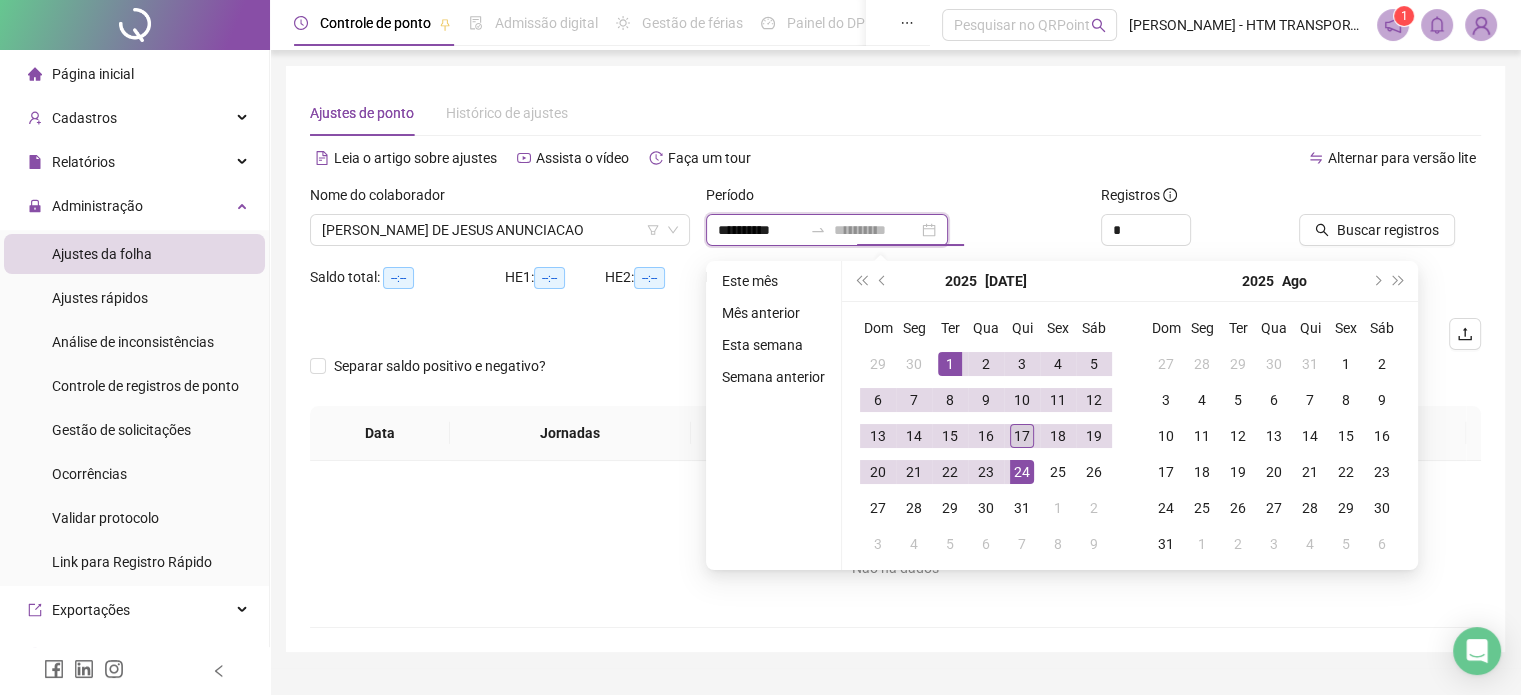 type on "**********" 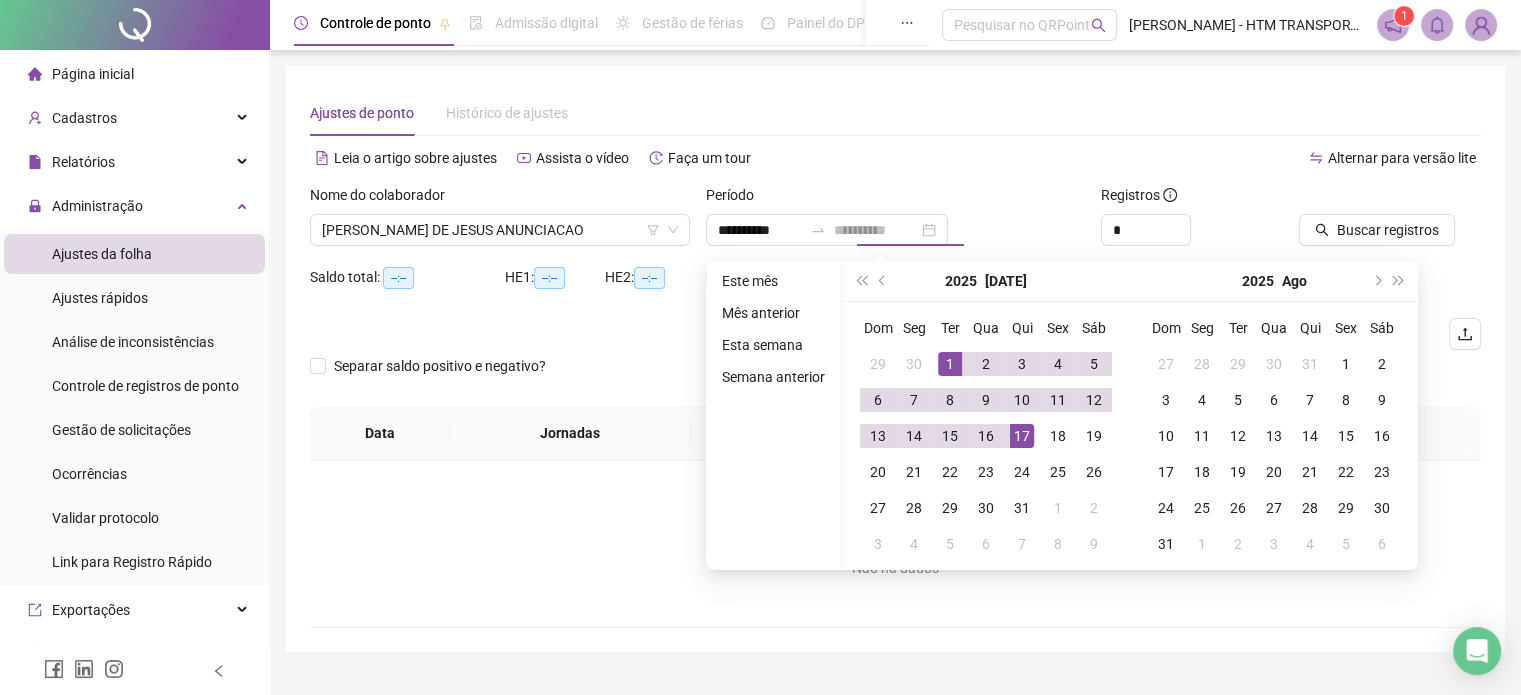 click on "17" at bounding box center [1022, 436] 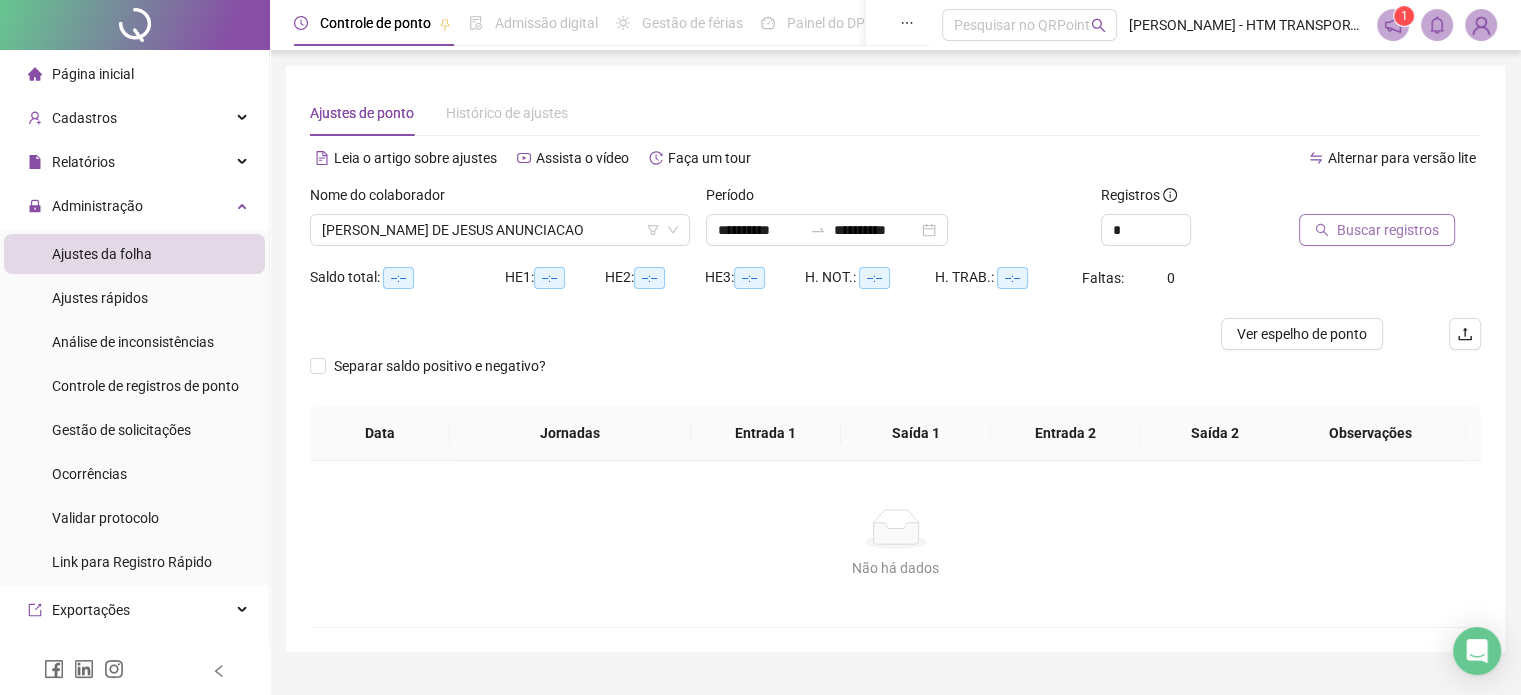 click on "Buscar registros" at bounding box center [1388, 230] 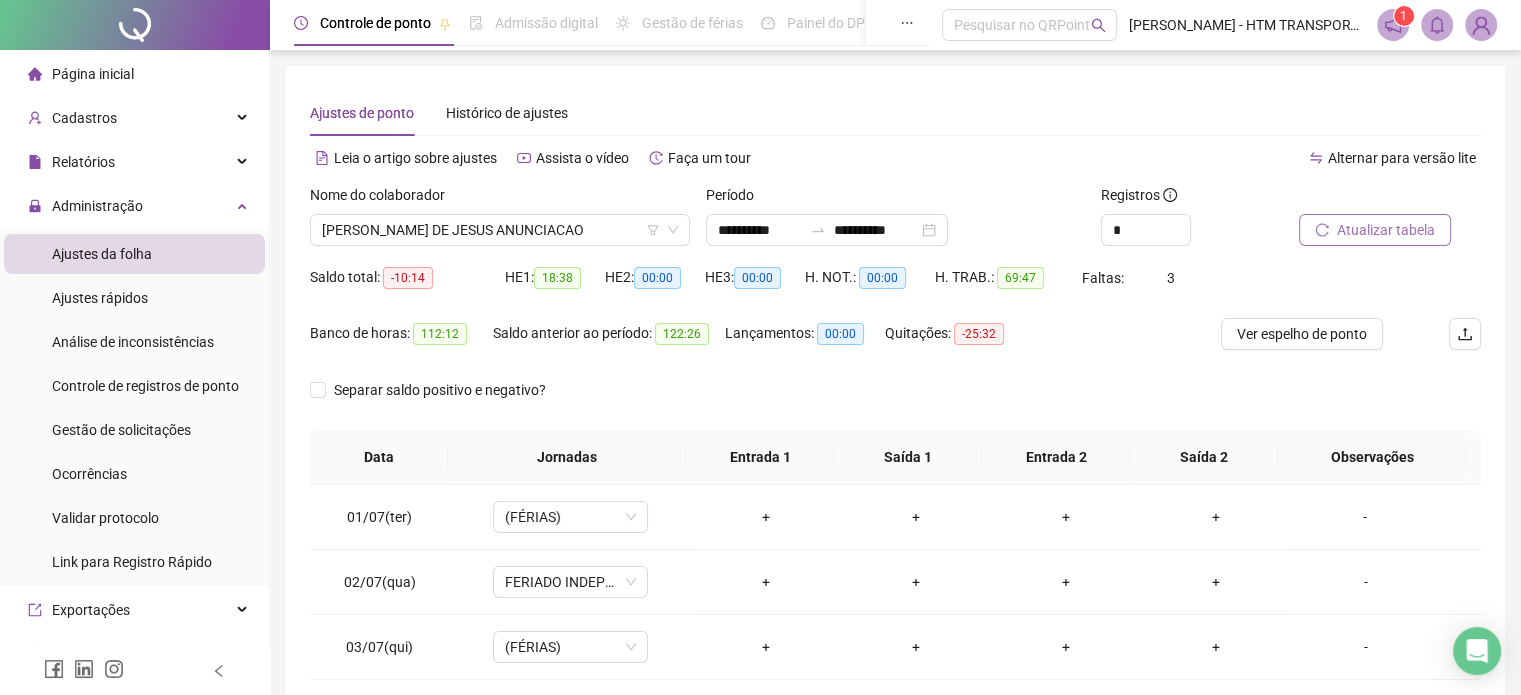 scroll, scrollTop: 326, scrollLeft: 0, axis: vertical 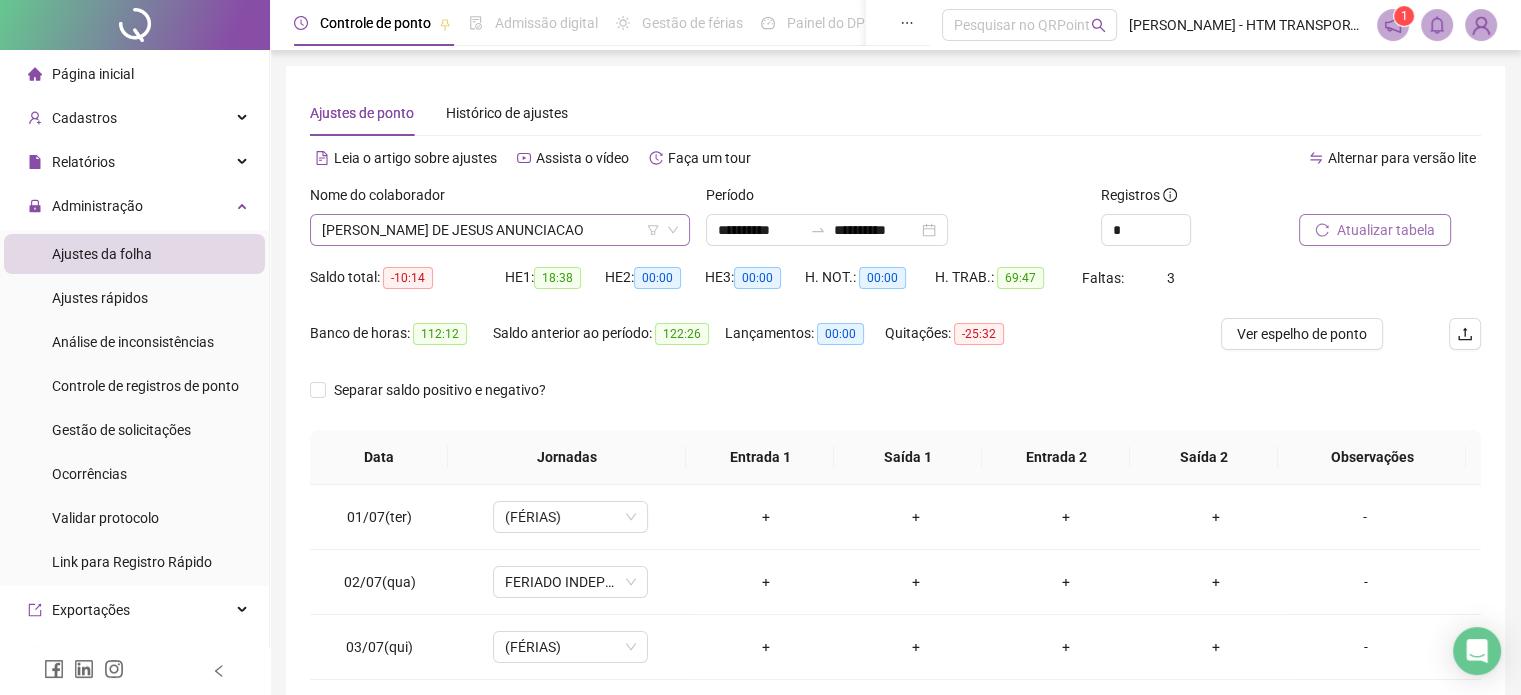 click on "[PERSON_NAME] DE JESUS ANUNCIACAO" at bounding box center (500, 230) 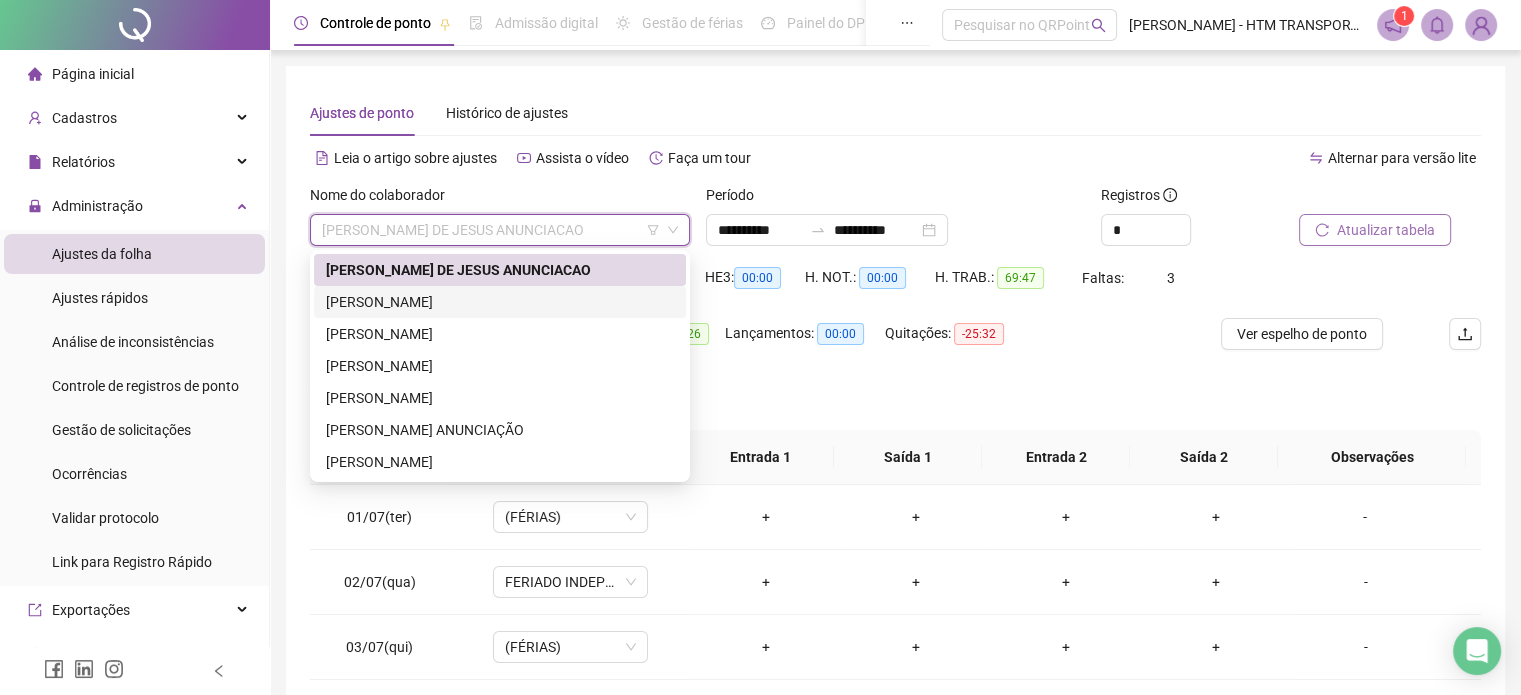 click on "[PERSON_NAME]" at bounding box center (500, 302) 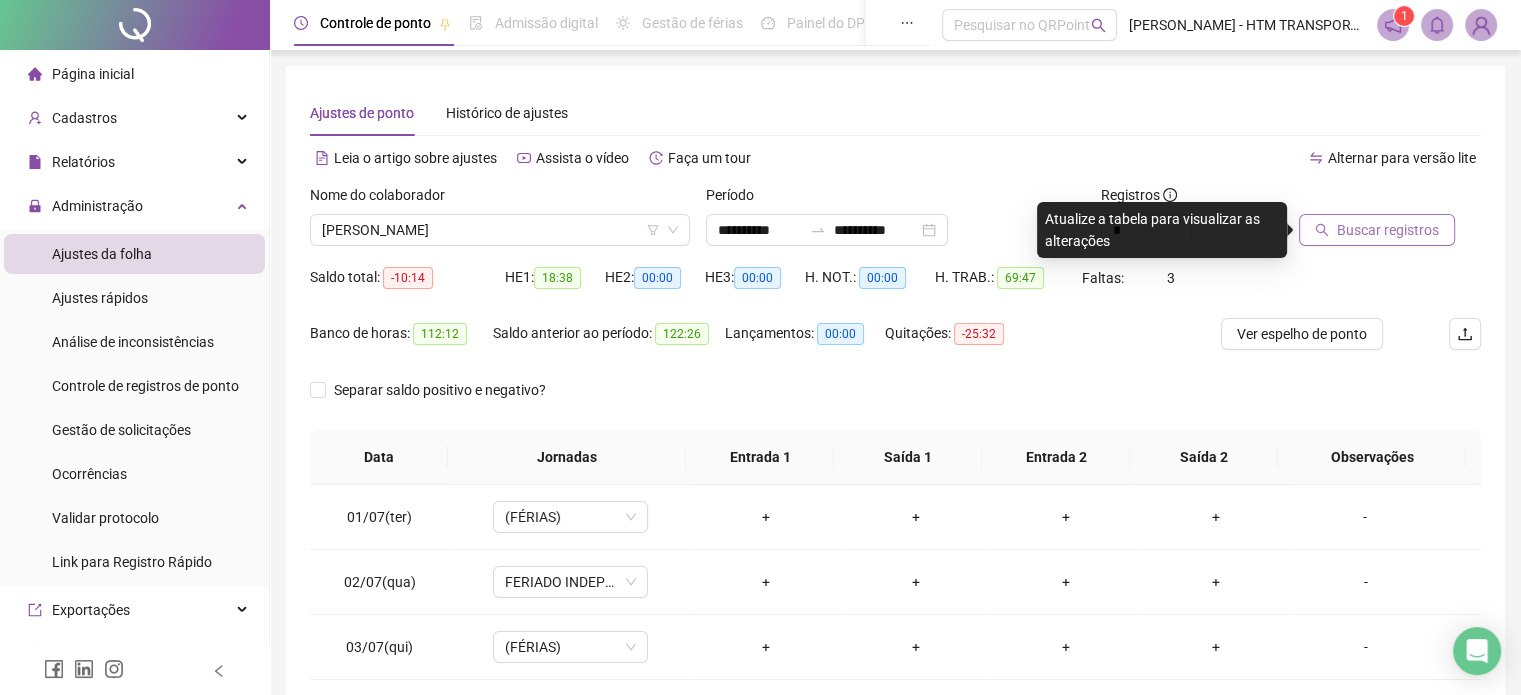 click on "Buscar registros" at bounding box center (1377, 230) 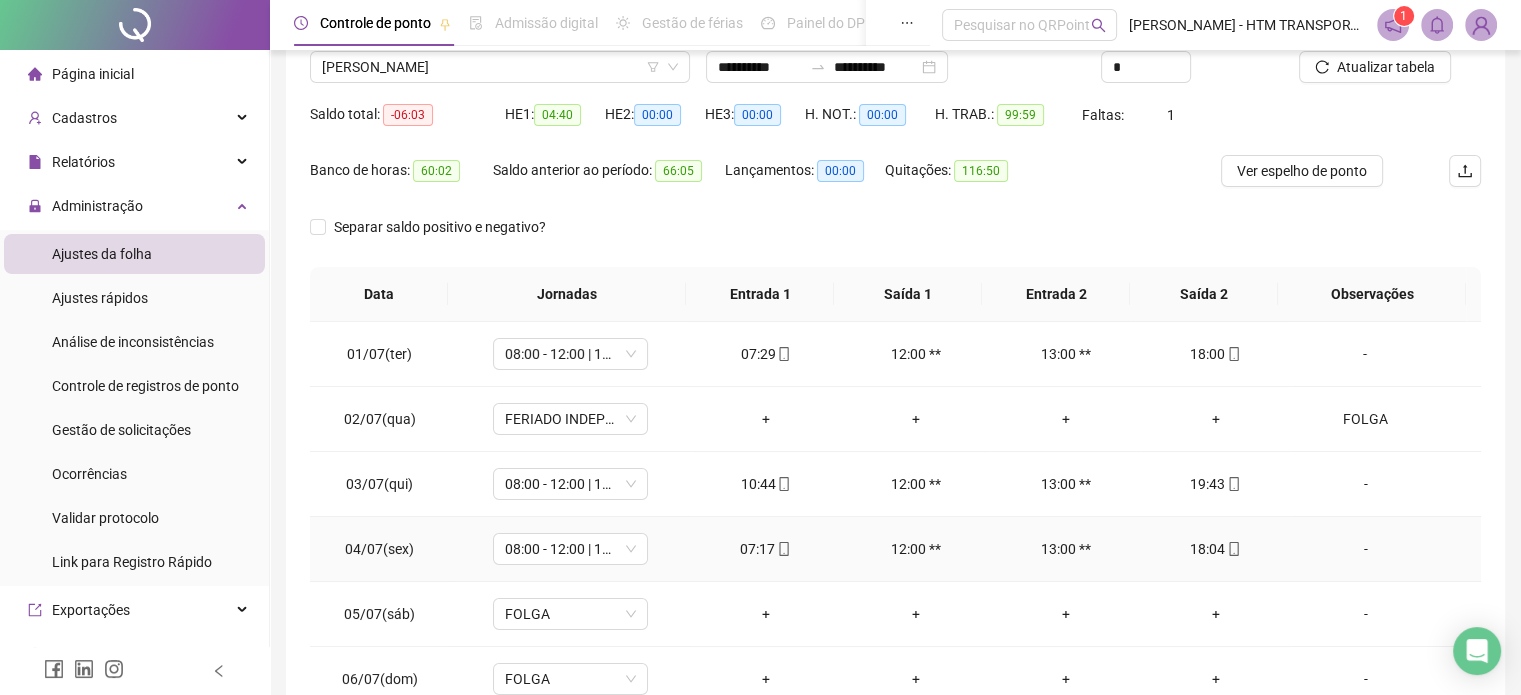 scroll, scrollTop: 326, scrollLeft: 0, axis: vertical 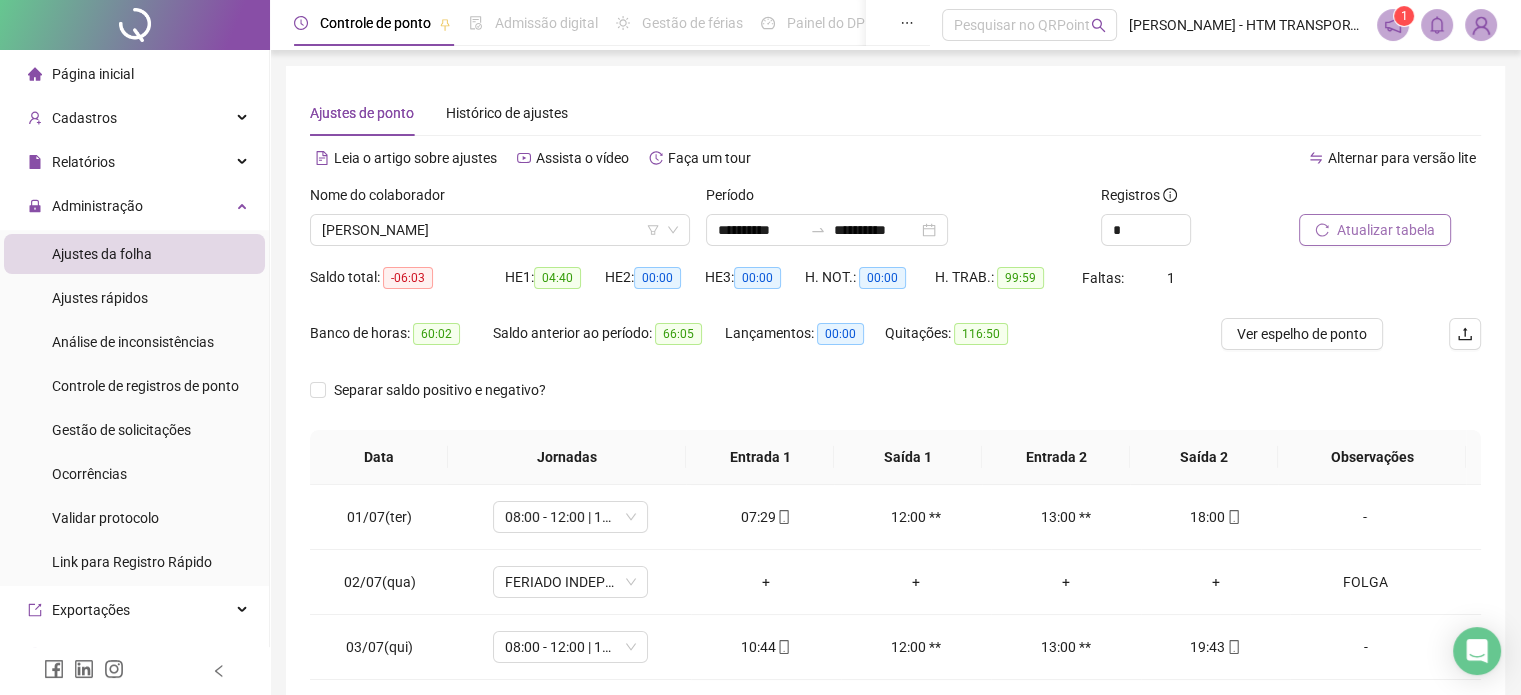 click on "Atualizar tabela" at bounding box center (1386, 230) 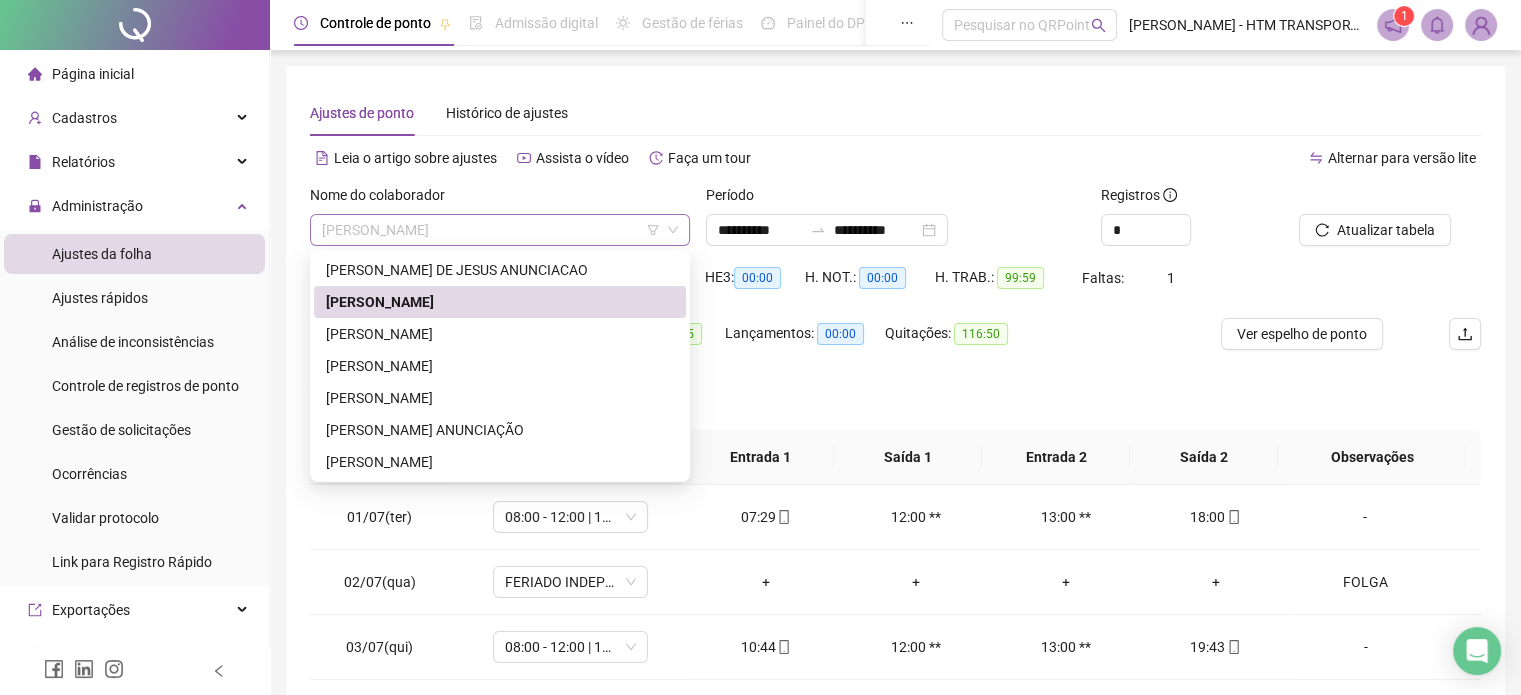 click on "[PERSON_NAME]" at bounding box center (500, 230) 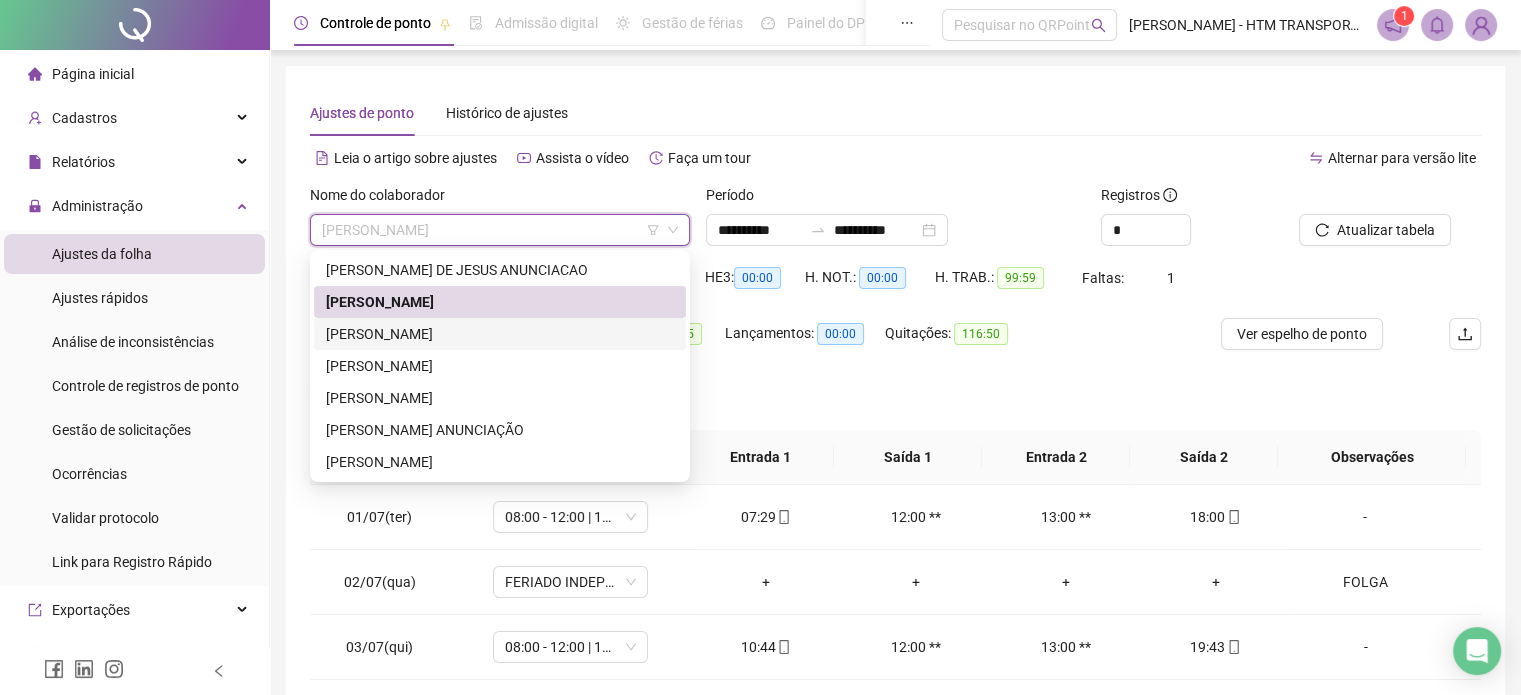 click on "[PERSON_NAME]" at bounding box center [500, 334] 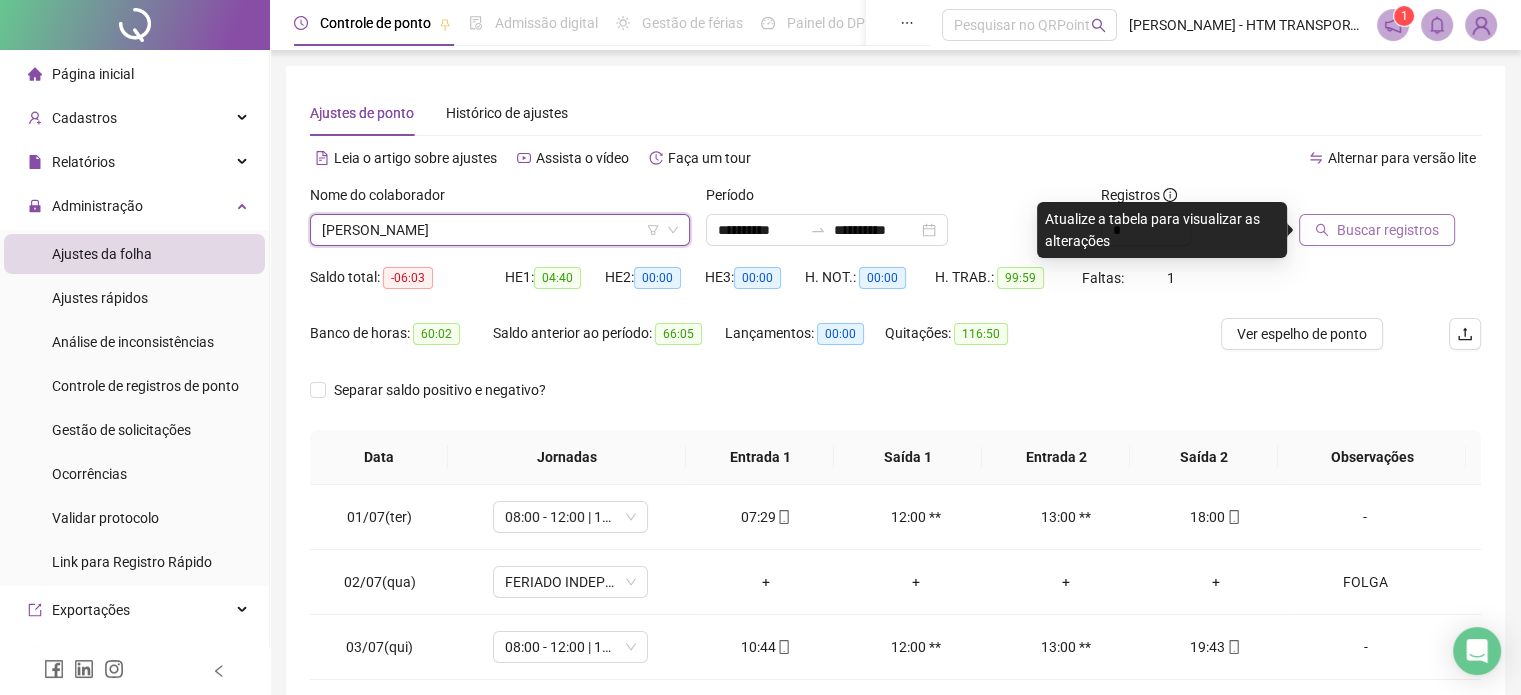 click on "Buscar registros" at bounding box center (1388, 230) 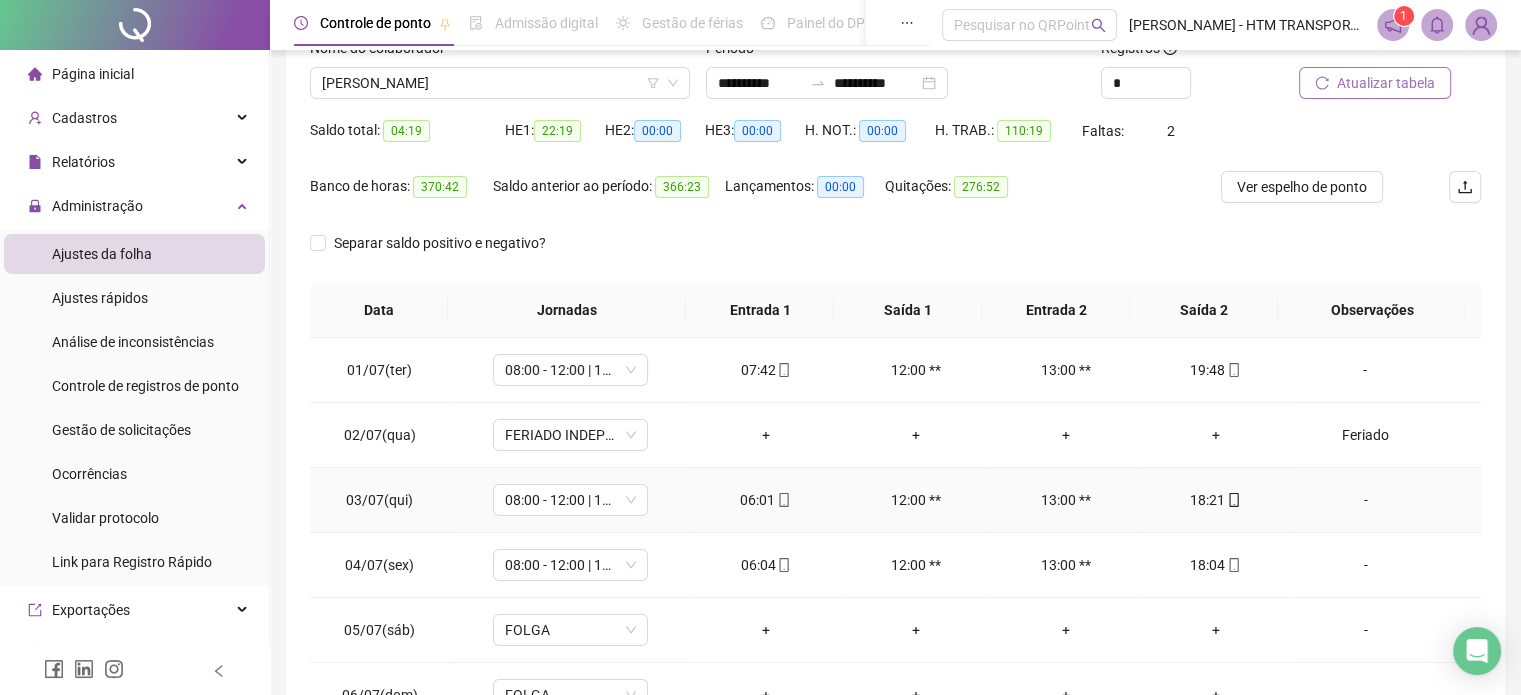 scroll, scrollTop: 326, scrollLeft: 0, axis: vertical 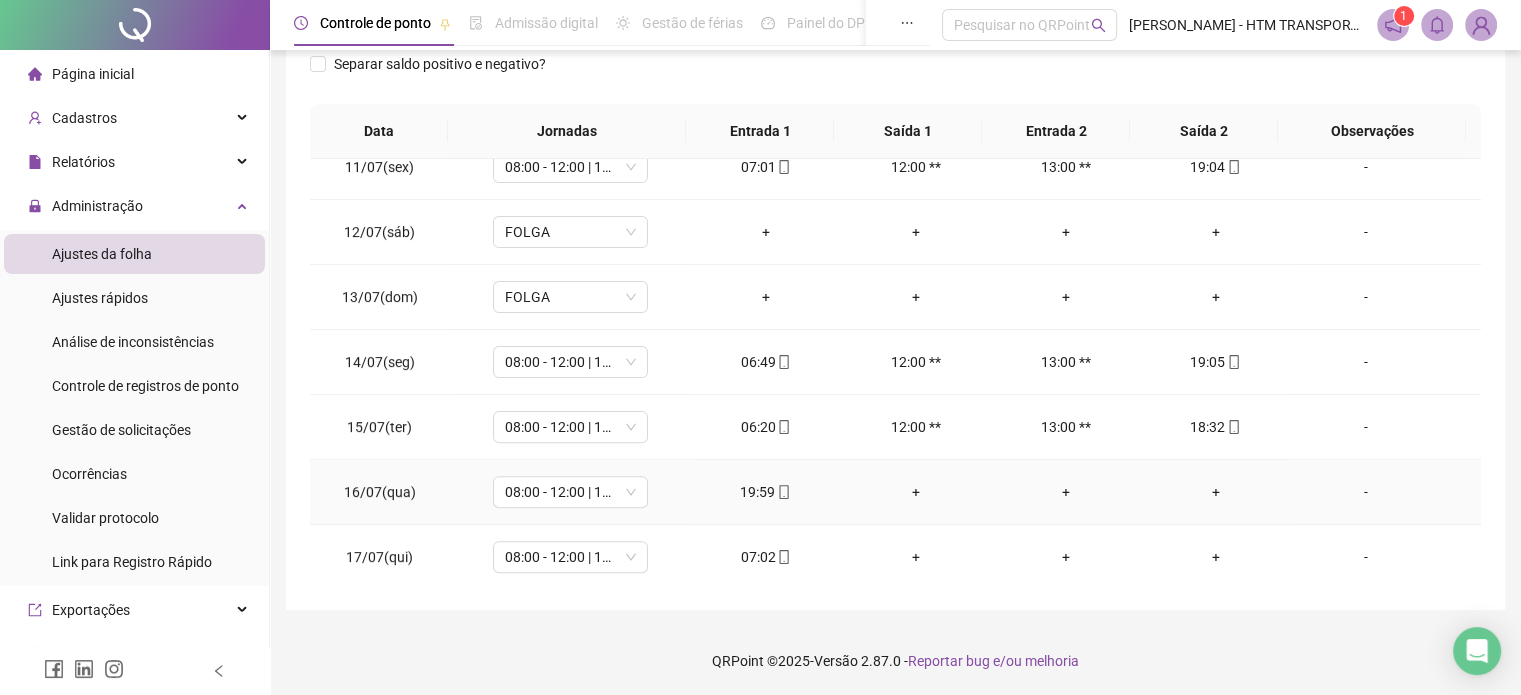 click on "+" at bounding box center [1216, 492] 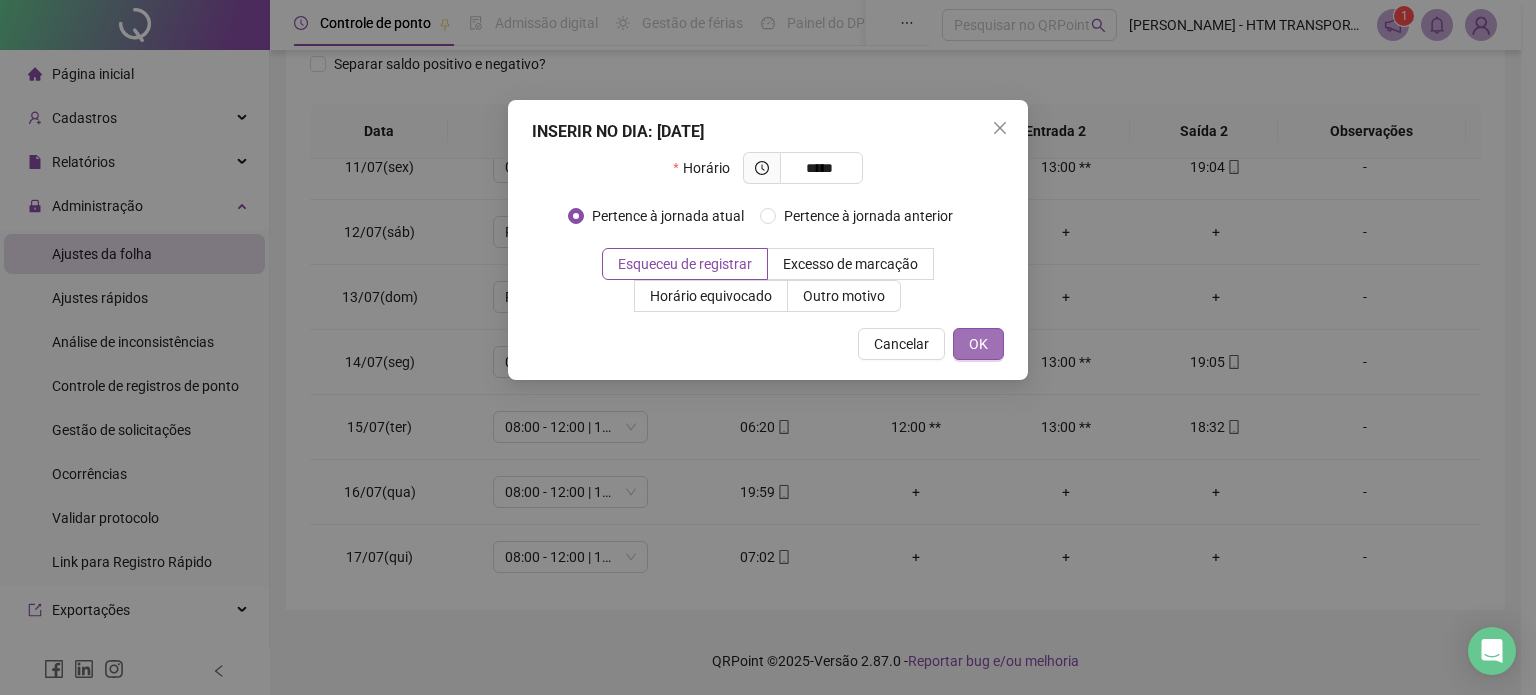 type on "*****" 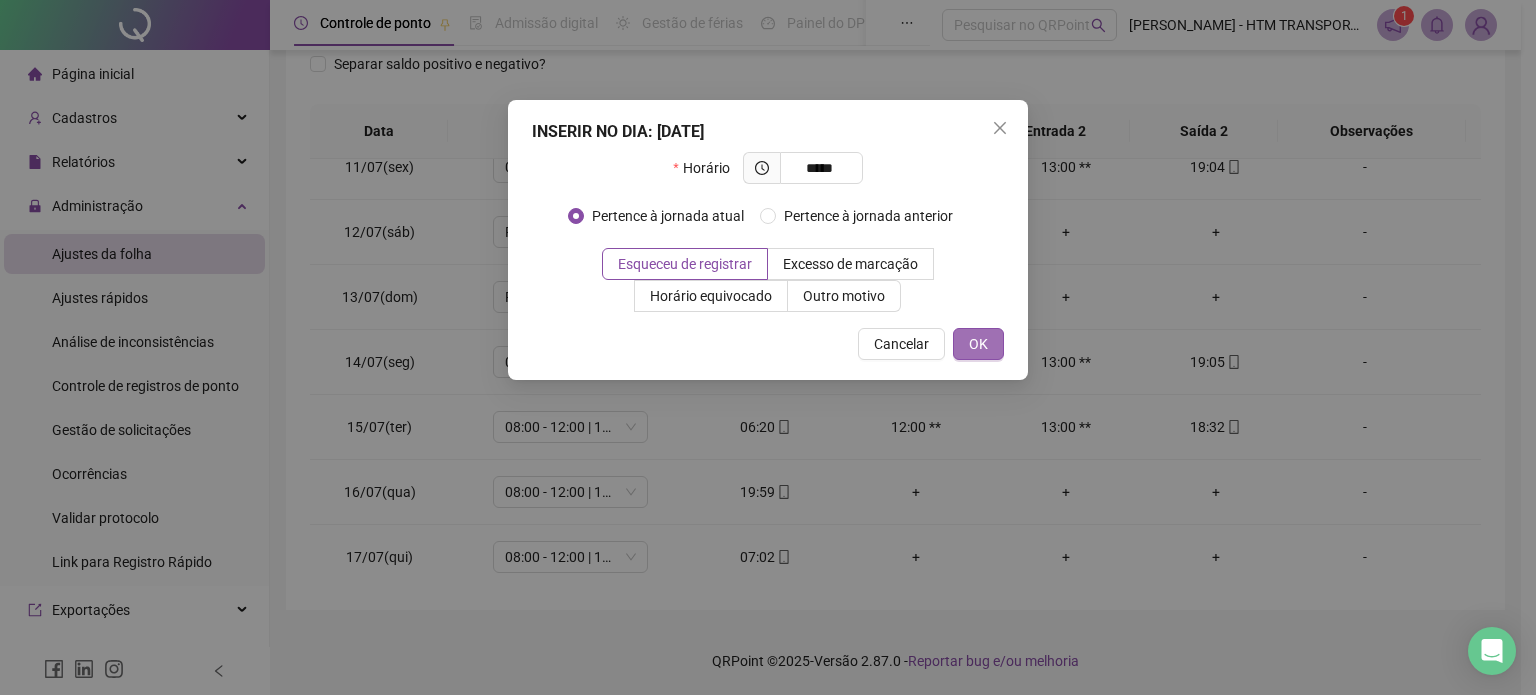 click on "OK" at bounding box center [978, 344] 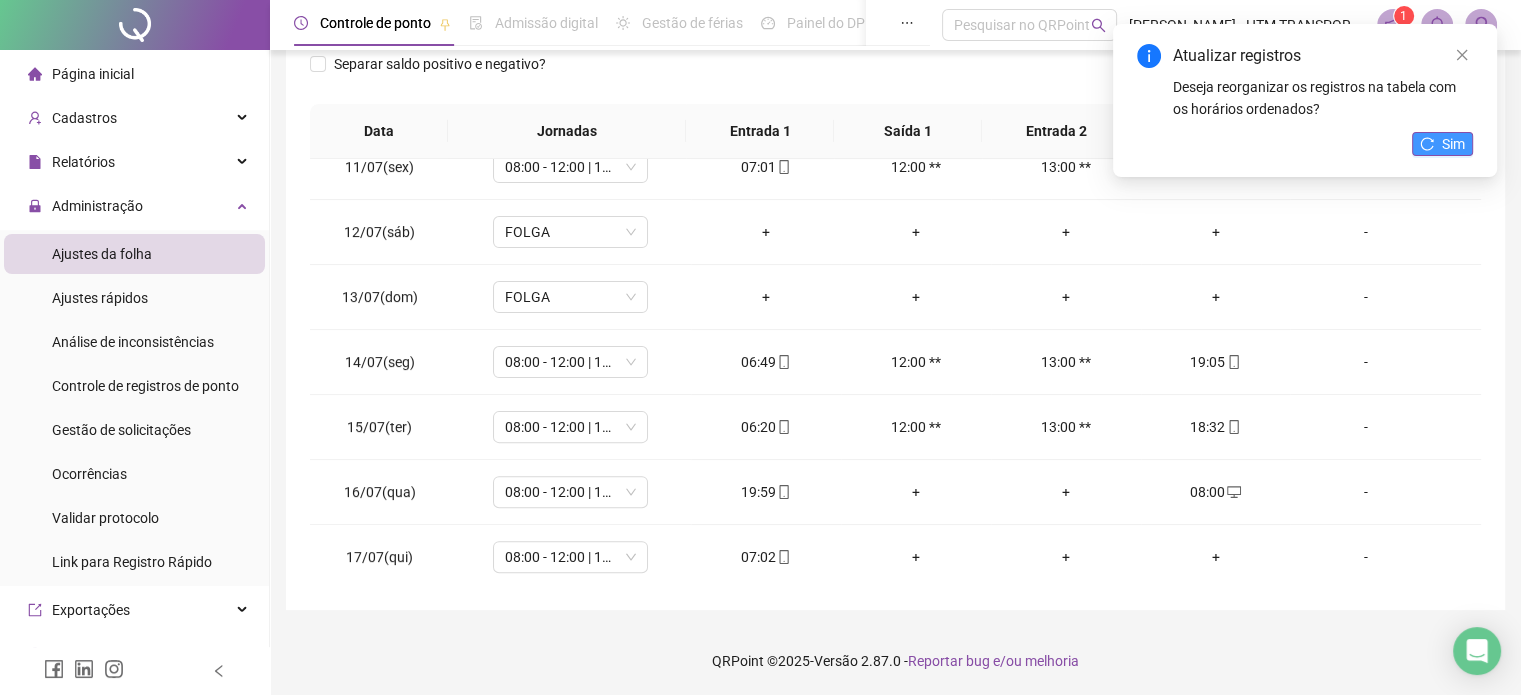 click on "Sim" at bounding box center [1453, 144] 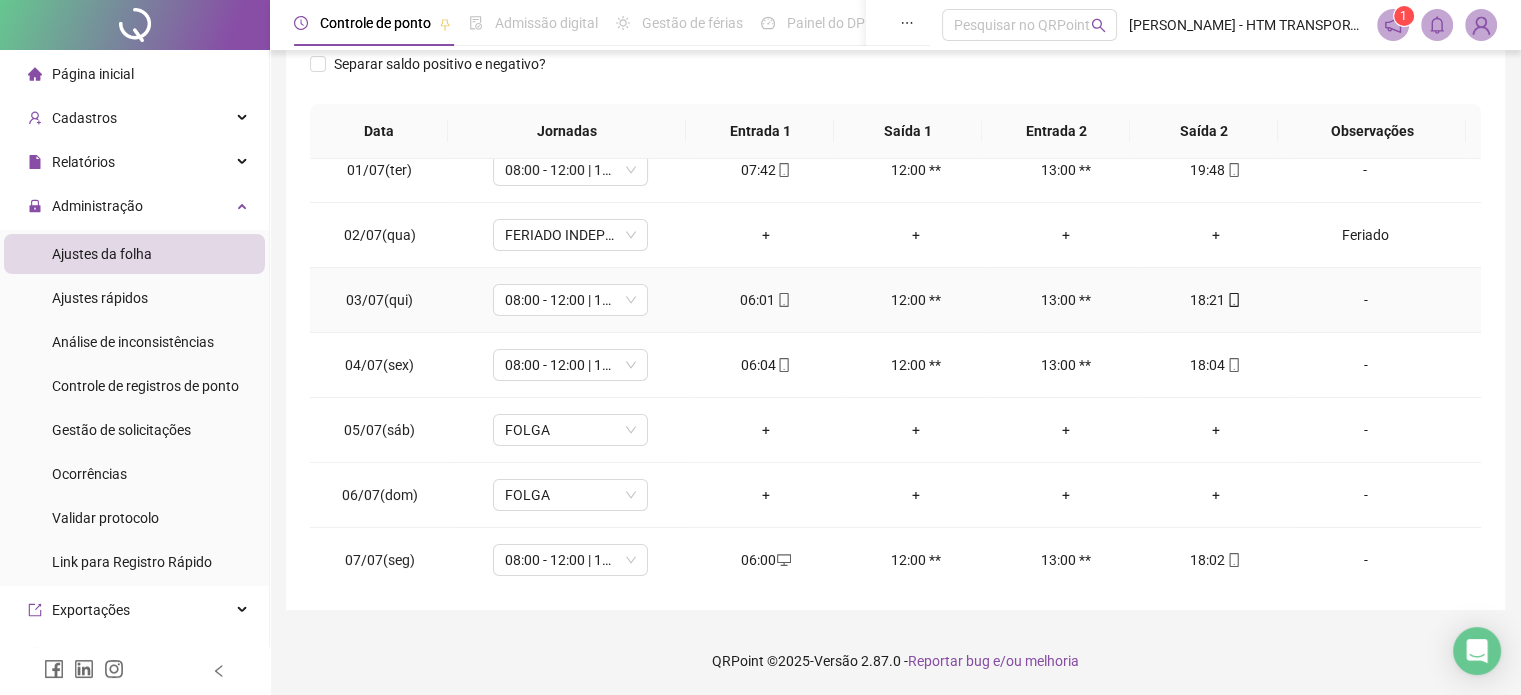scroll, scrollTop: 0, scrollLeft: 0, axis: both 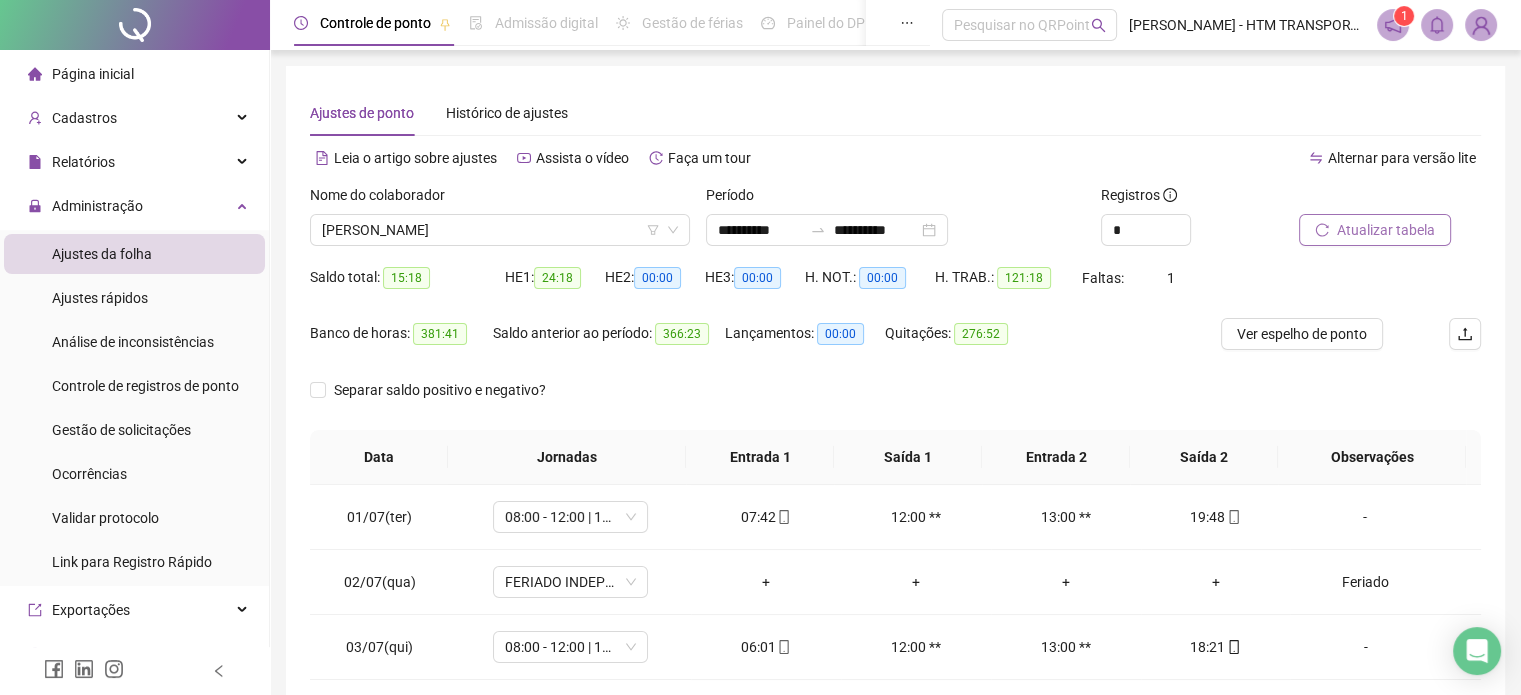 click on "Atualizar tabela" at bounding box center (1386, 230) 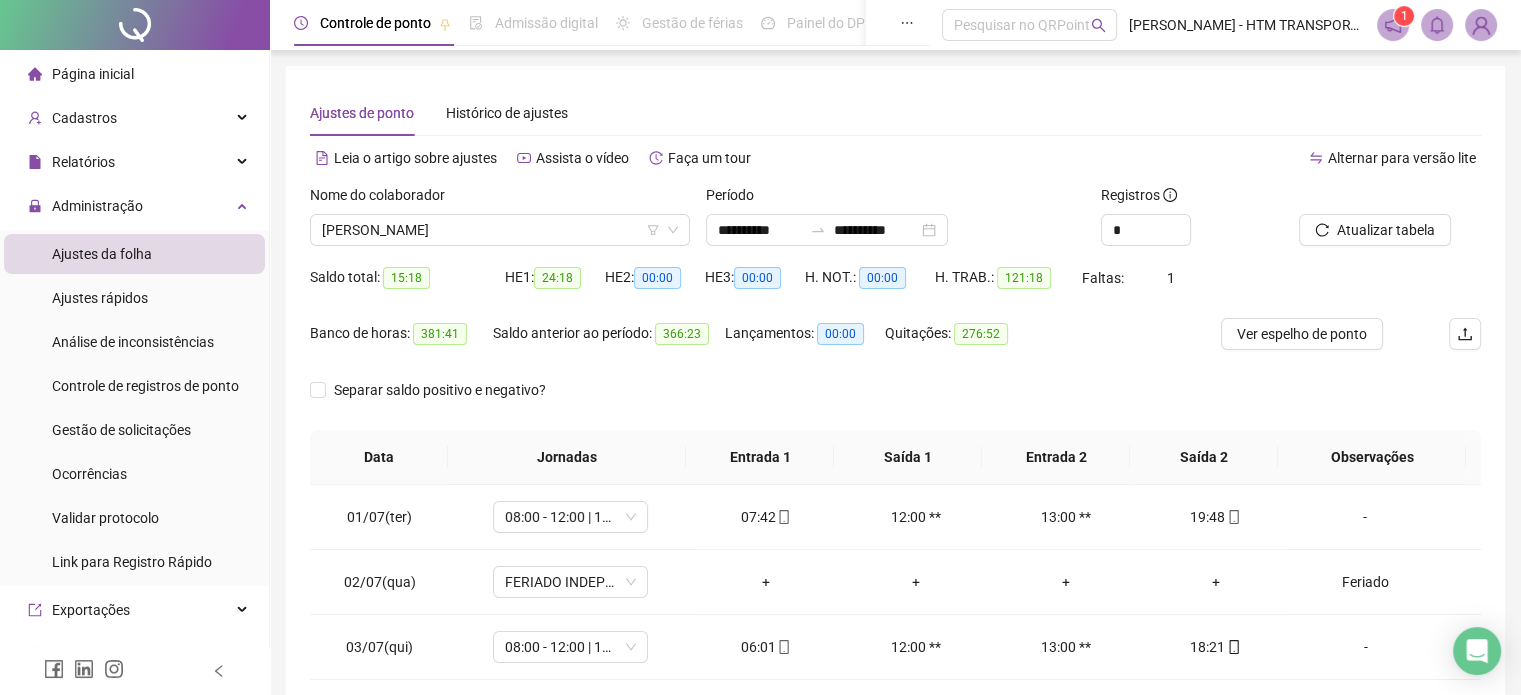 click on "[PERSON_NAME]" at bounding box center [500, 230] 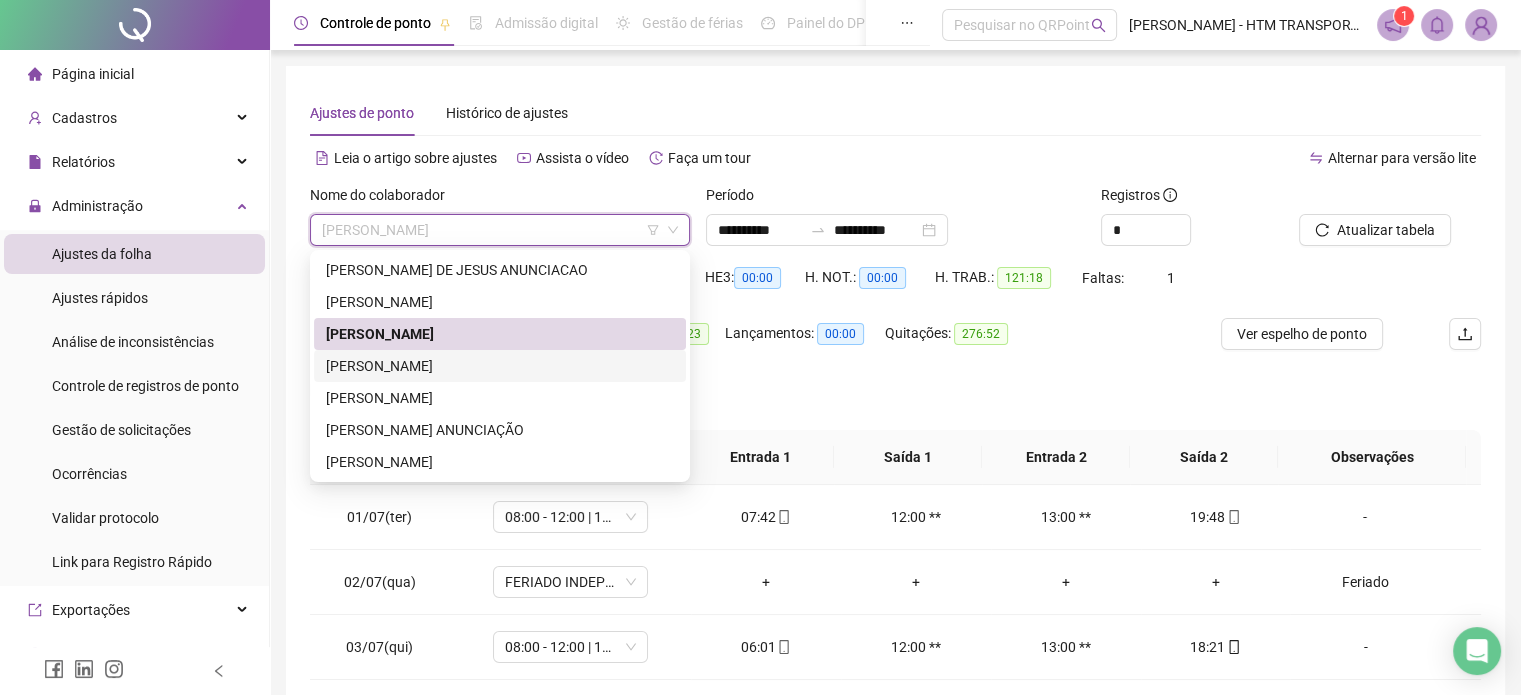 click on "[PERSON_NAME]" at bounding box center [500, 366] 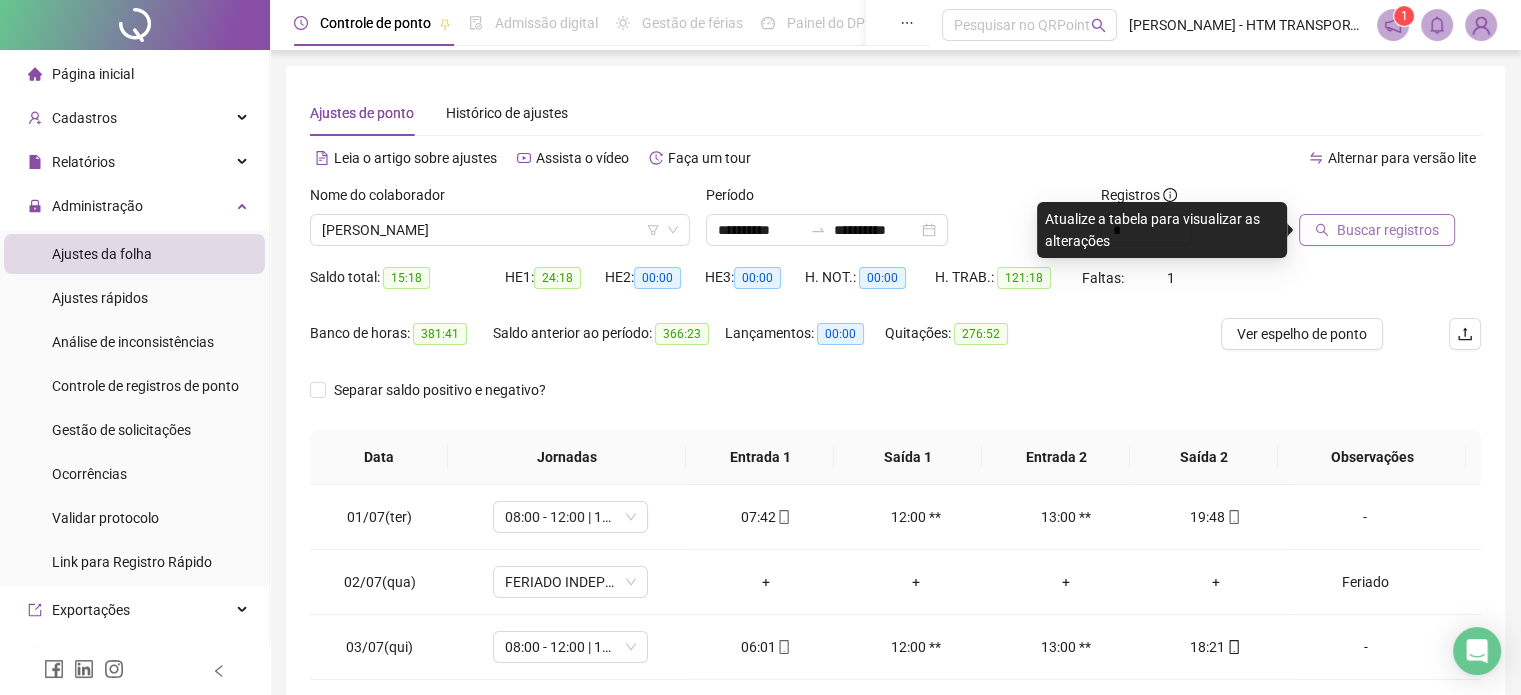 click on "Buscar registros" at bounding box center [1377, 230] 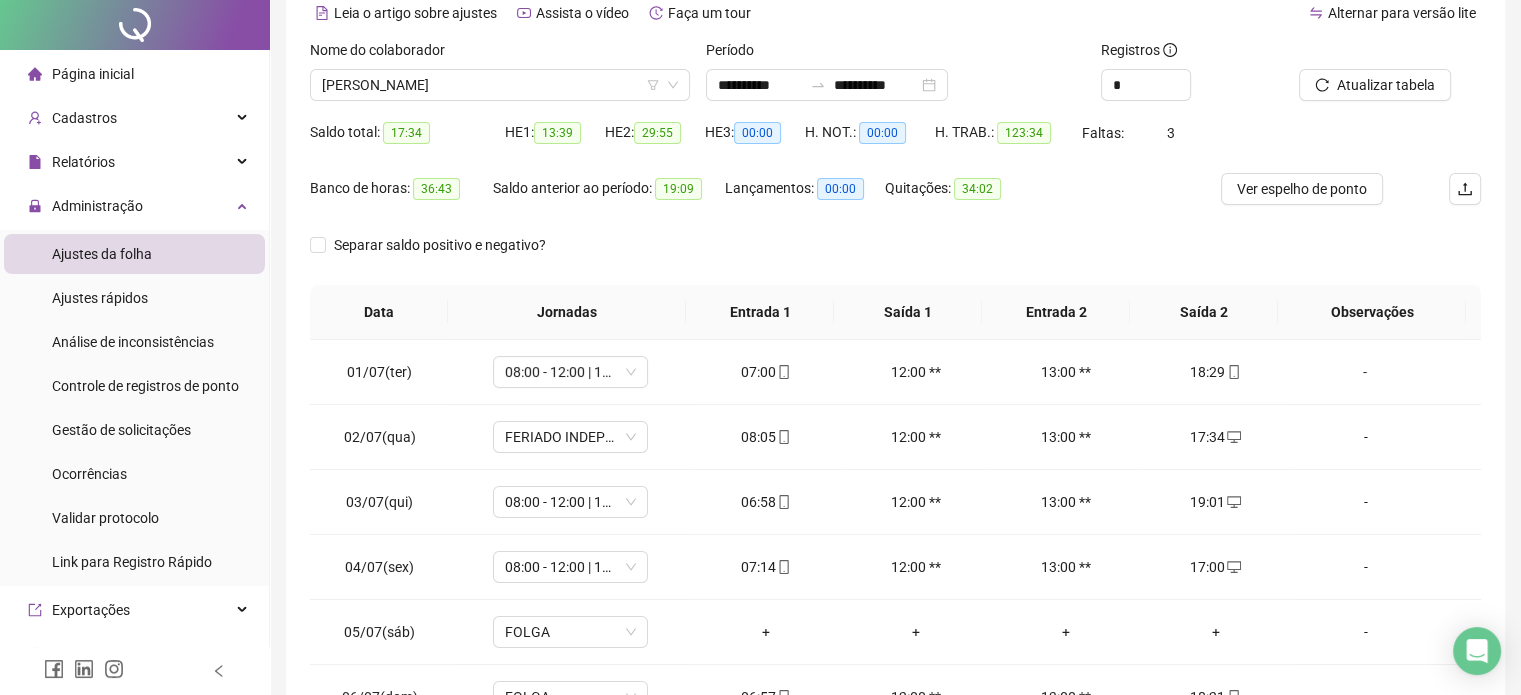 scroll, scrollTop: 326, scrollLeft: 0, axis: vertical 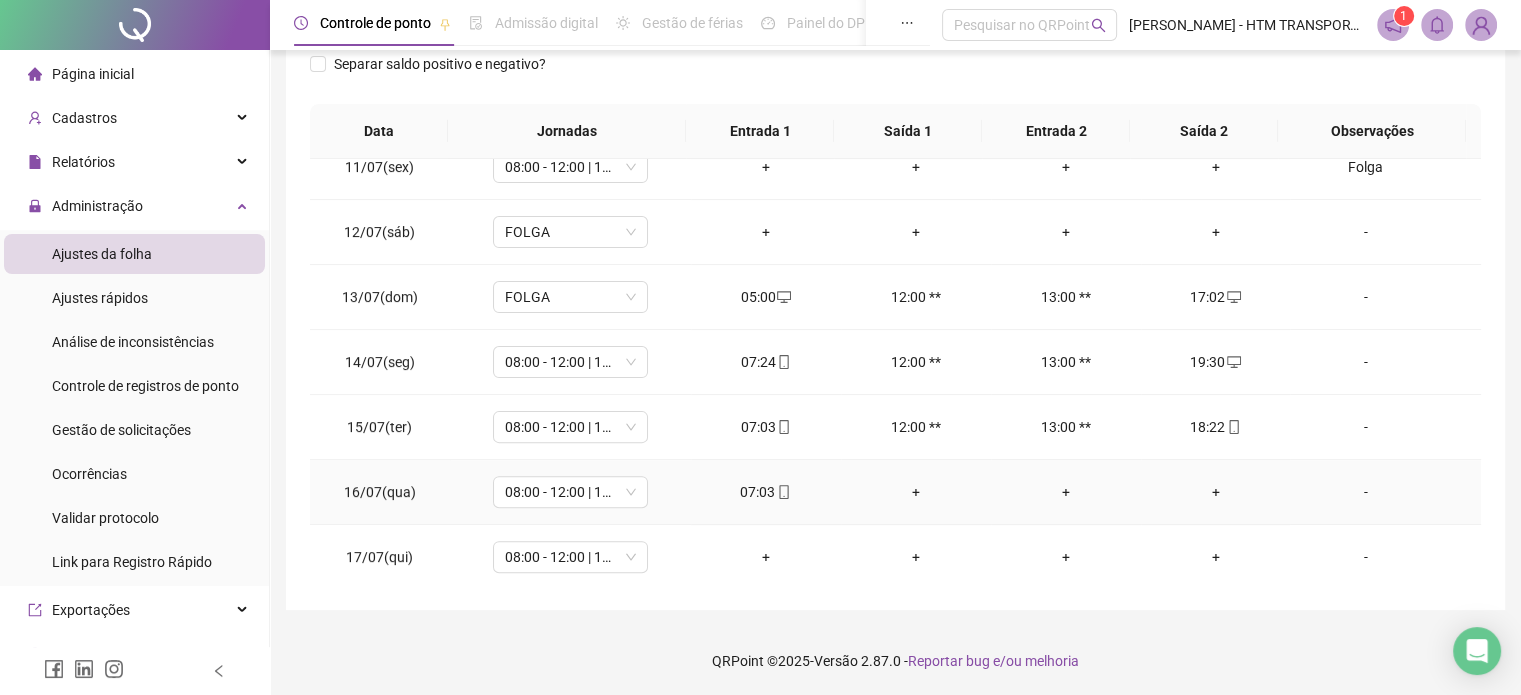 click on "18:22" at bounding box center (1216, 427) 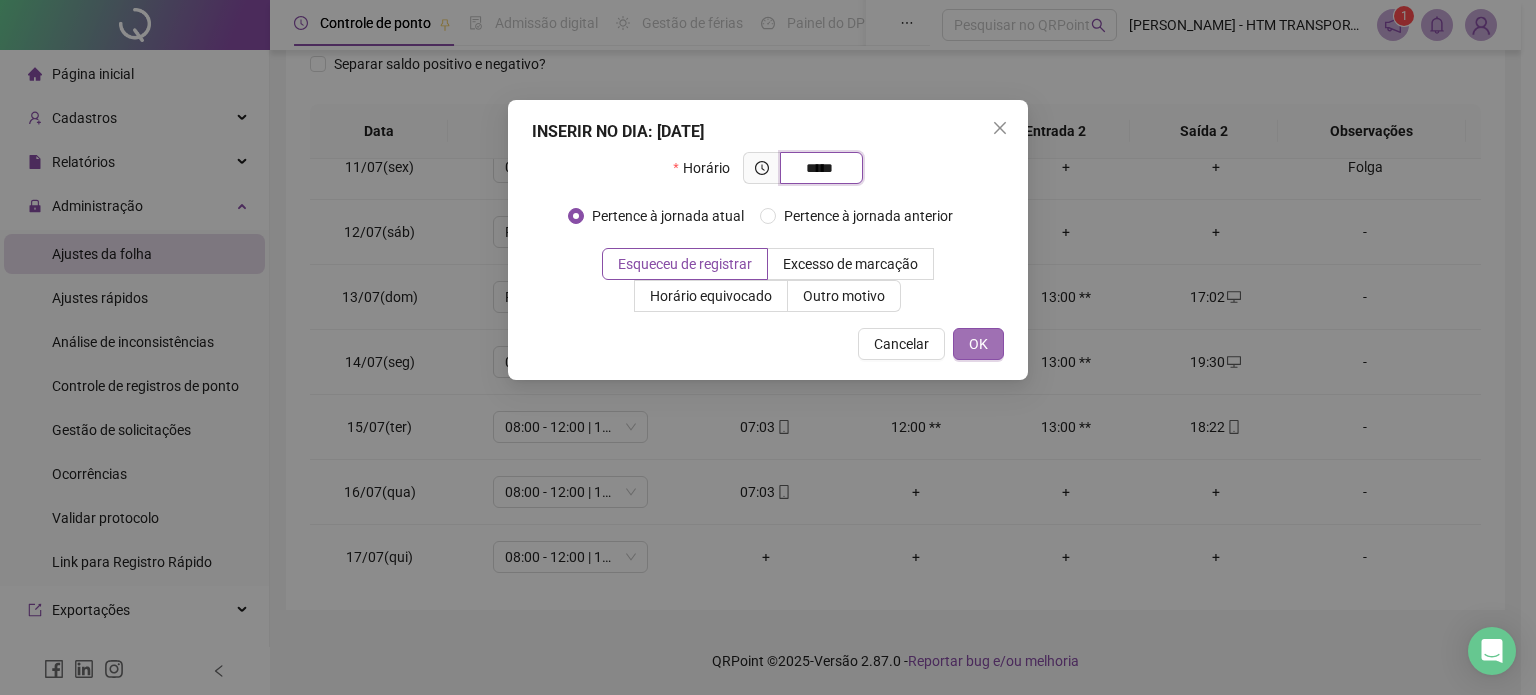 type on "*****" 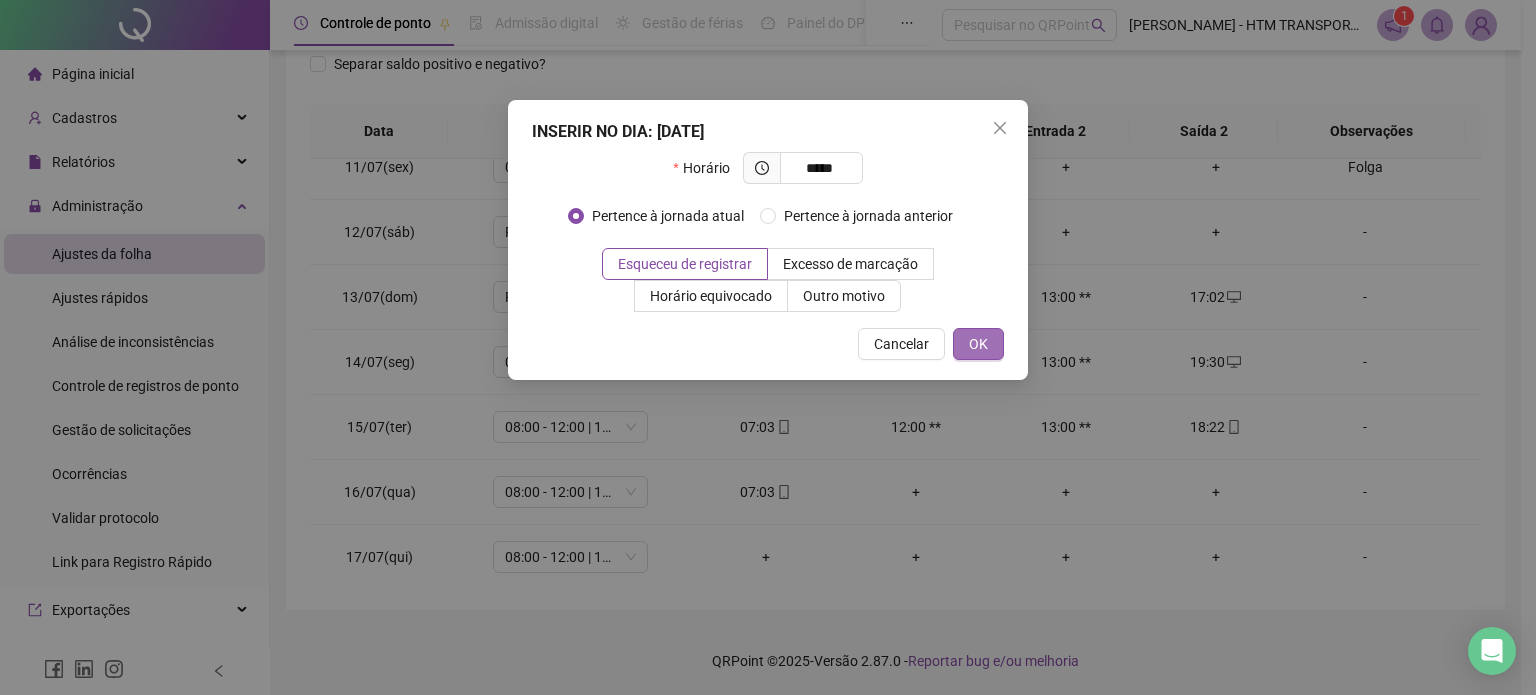 click on "OK" at bounding box center [978, 344] 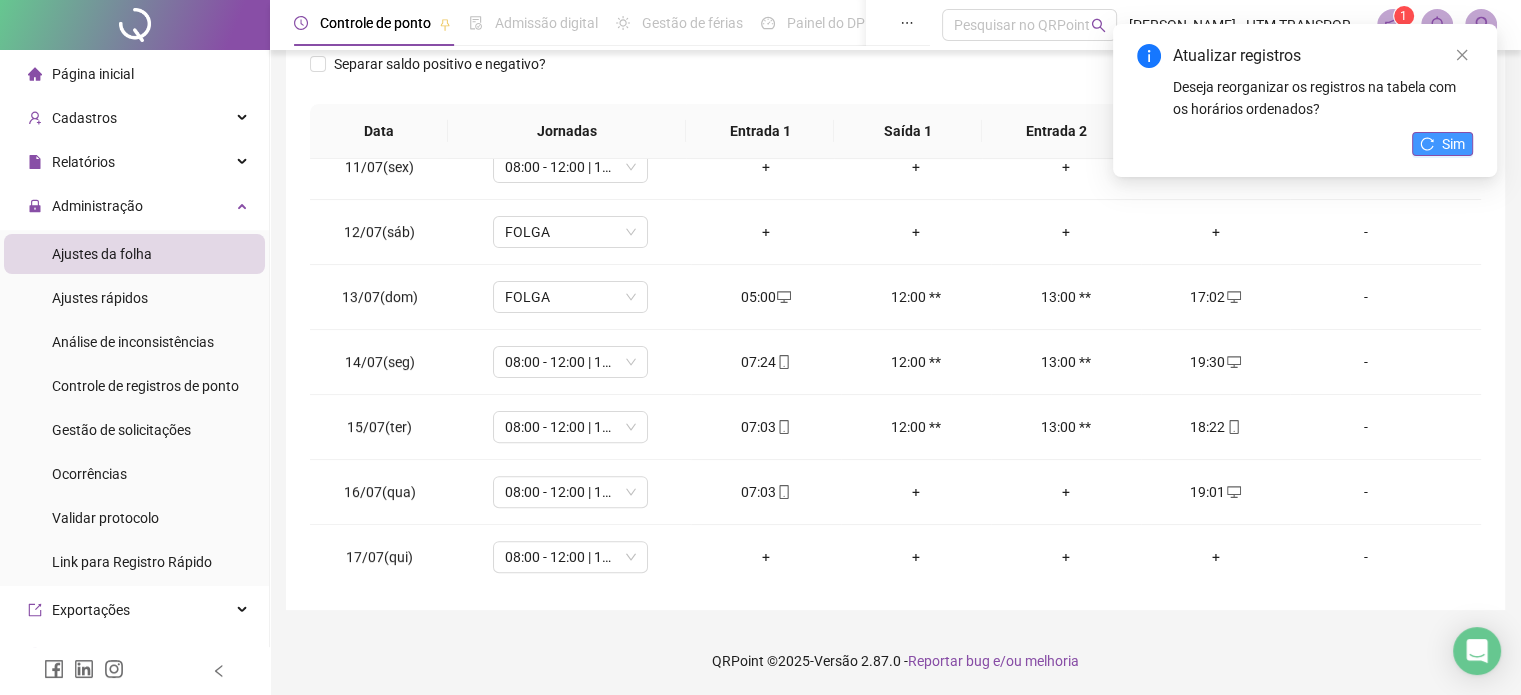 click on "Sim" at bounding box center [1453, 144] 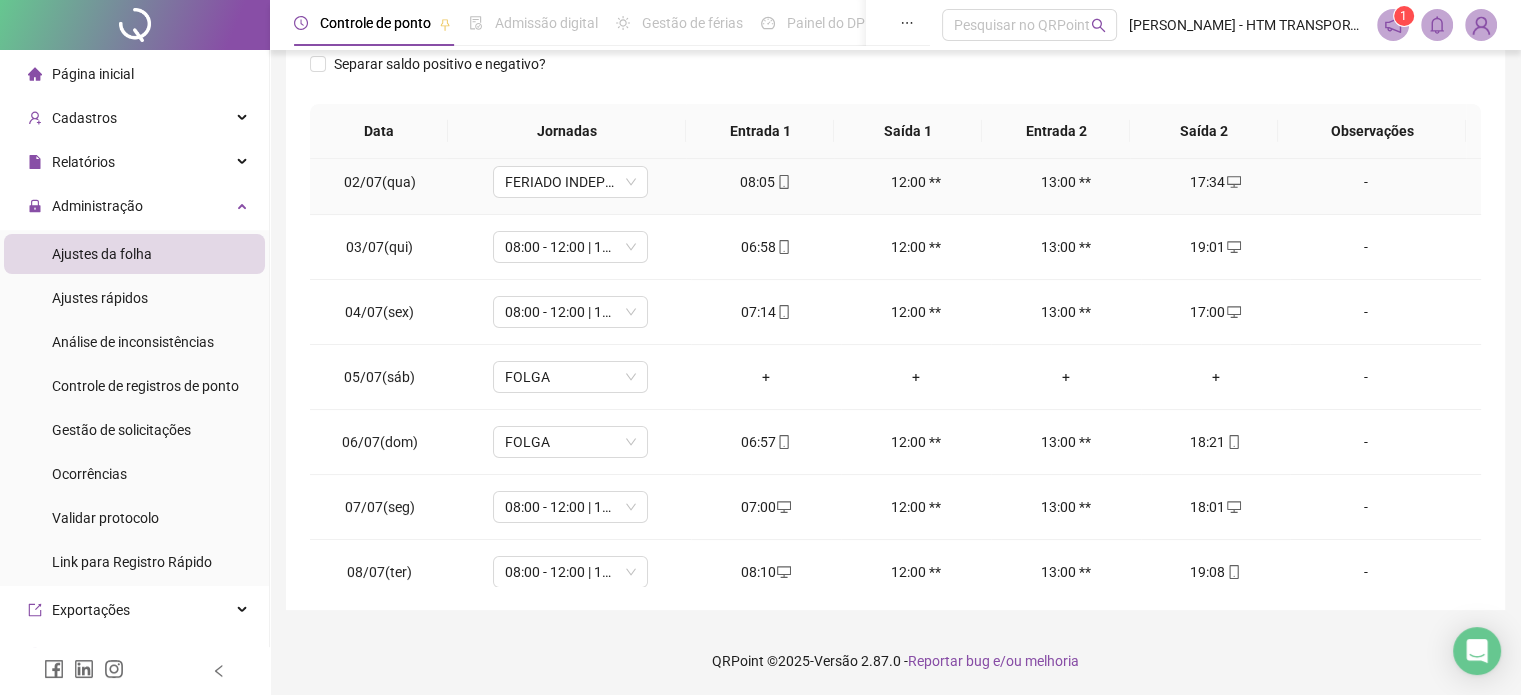 scroll, scrollTop: 0, scrollLeft: 0, axis: both 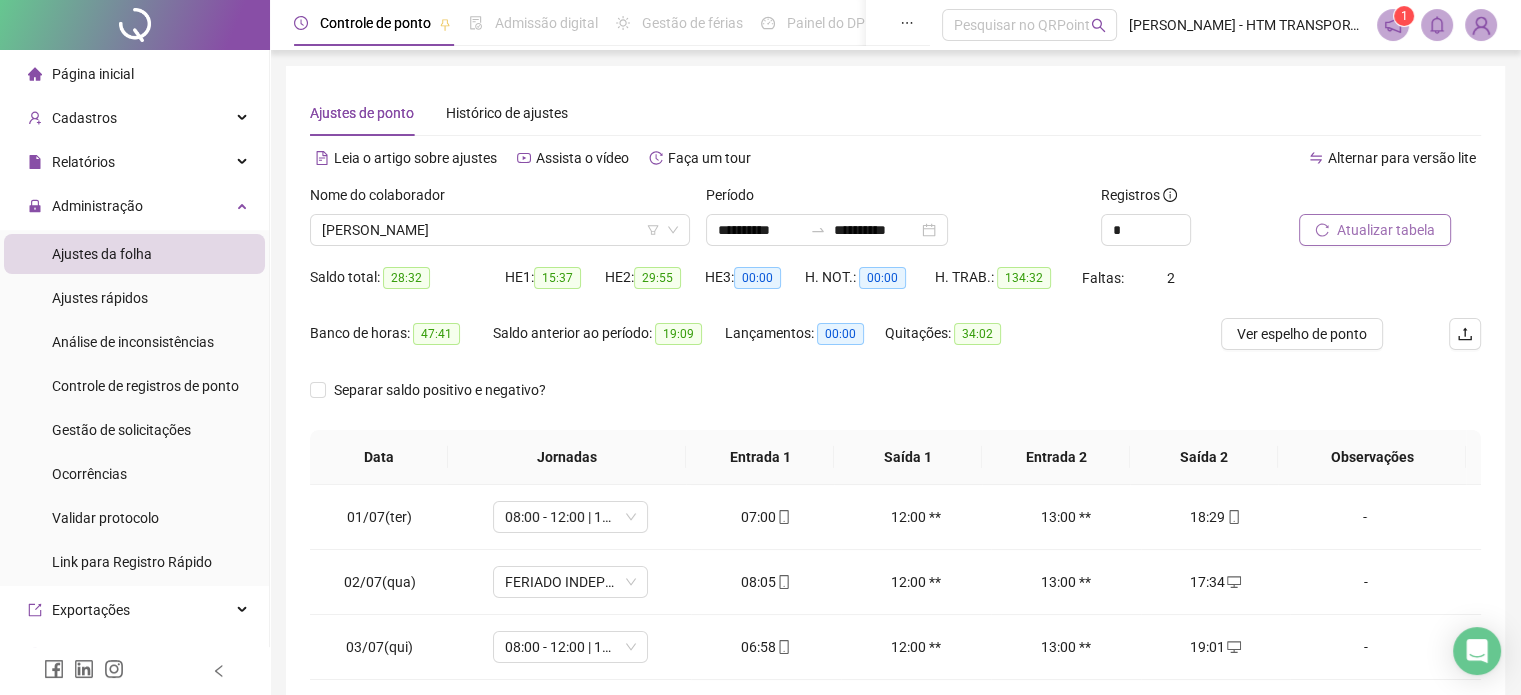 click on "Atualizar tabela" at bounding box center [1386, 230] 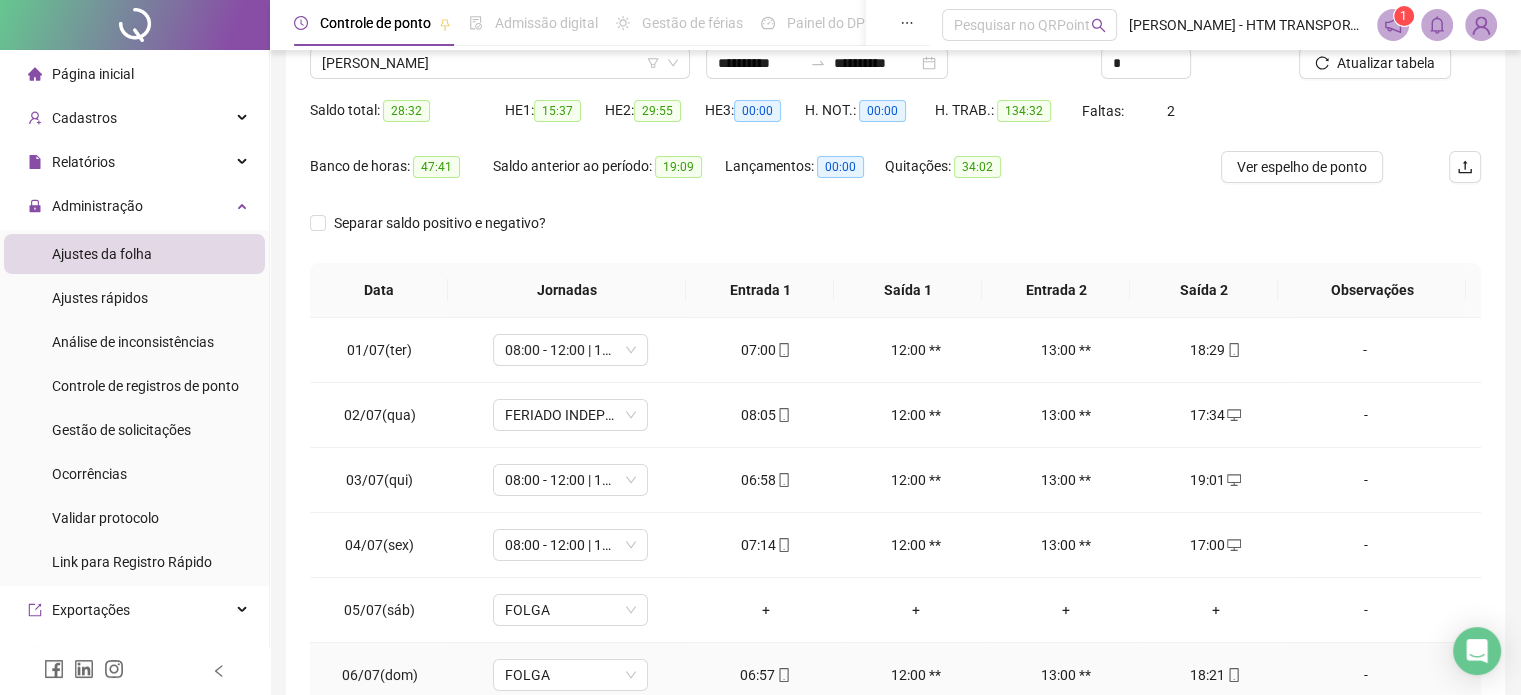 scroll, scrollTop: 326, scrollLeft: 0, axis: vertical 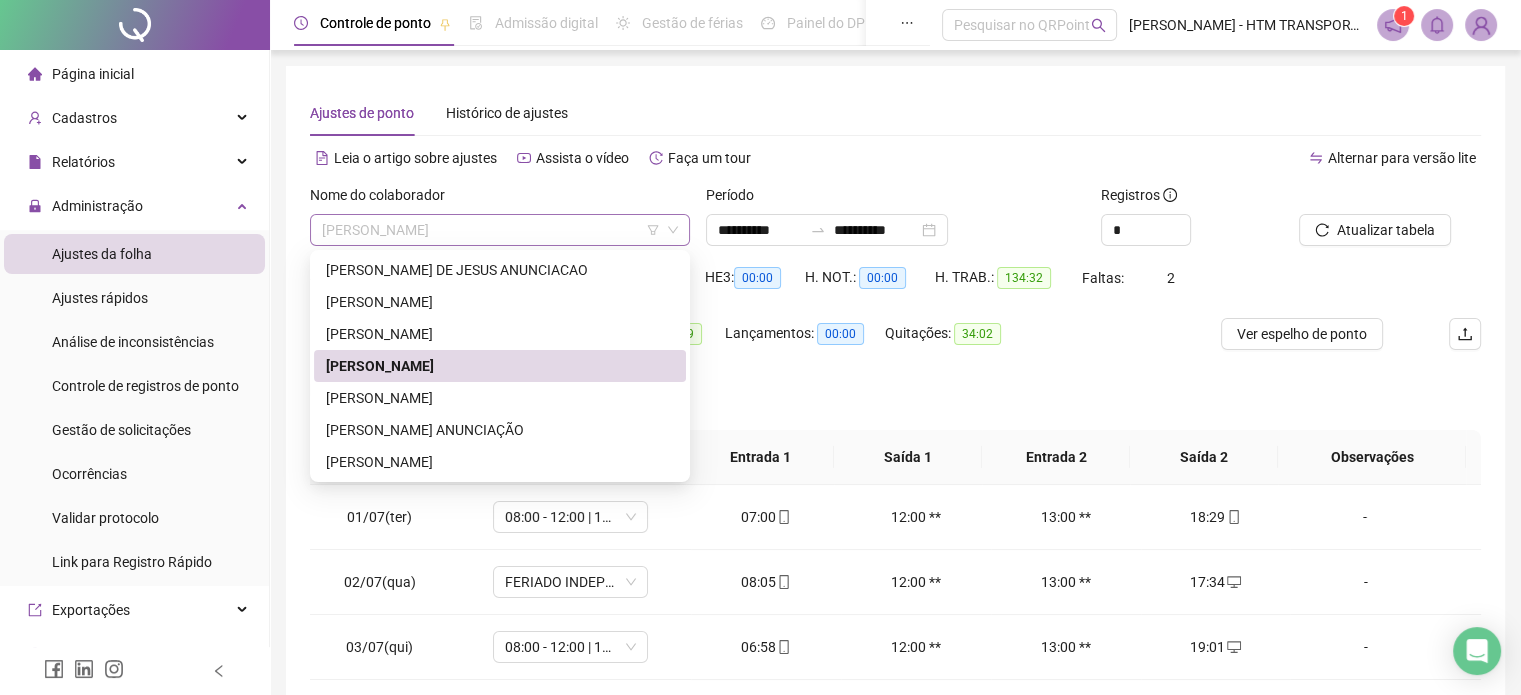 click on "[PERSON_NAME]" at bounding box center [500, 230] 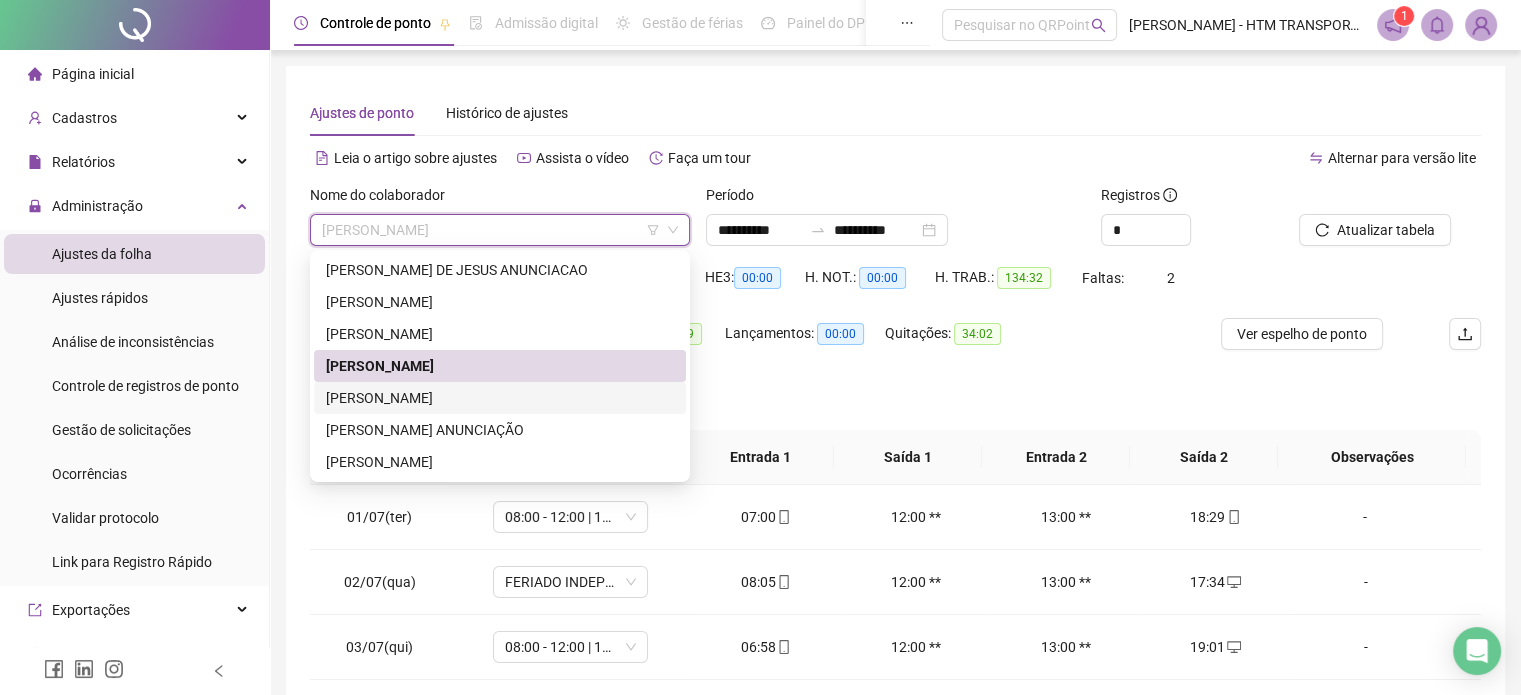 click on "[PERSON_NAME]" at bounding box center [500, 398] 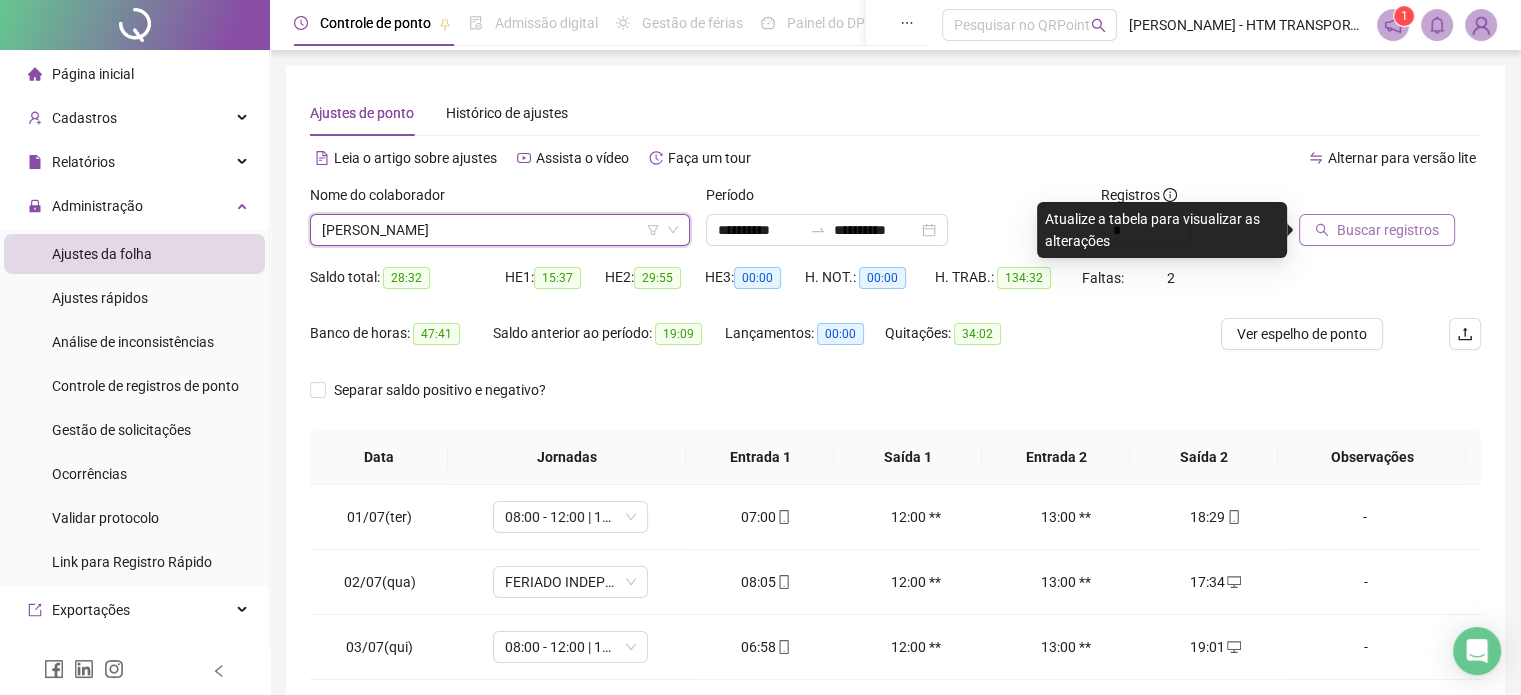 click on "Buscar registros" at bounding box center [1388, 230] 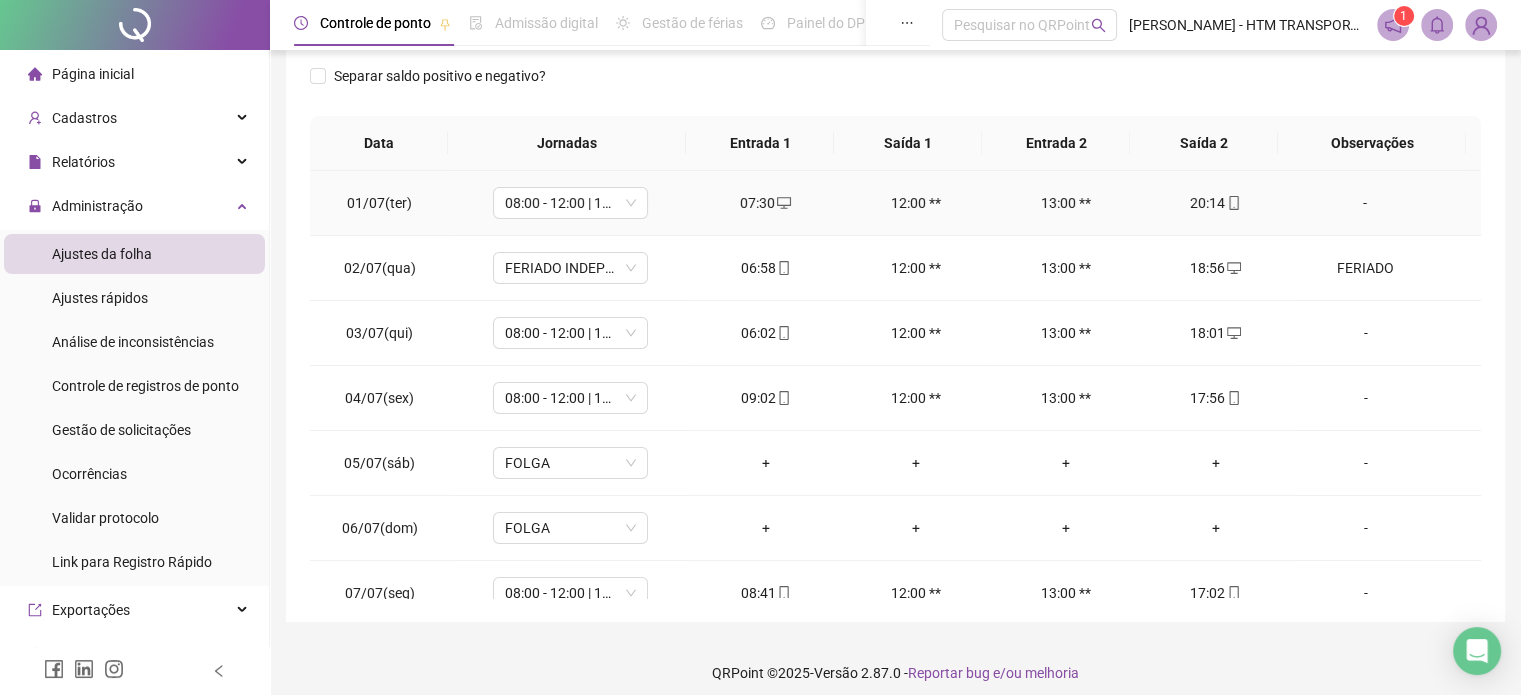scroll, scrollTop: 326, scrollLeft: 0, axis: vertical 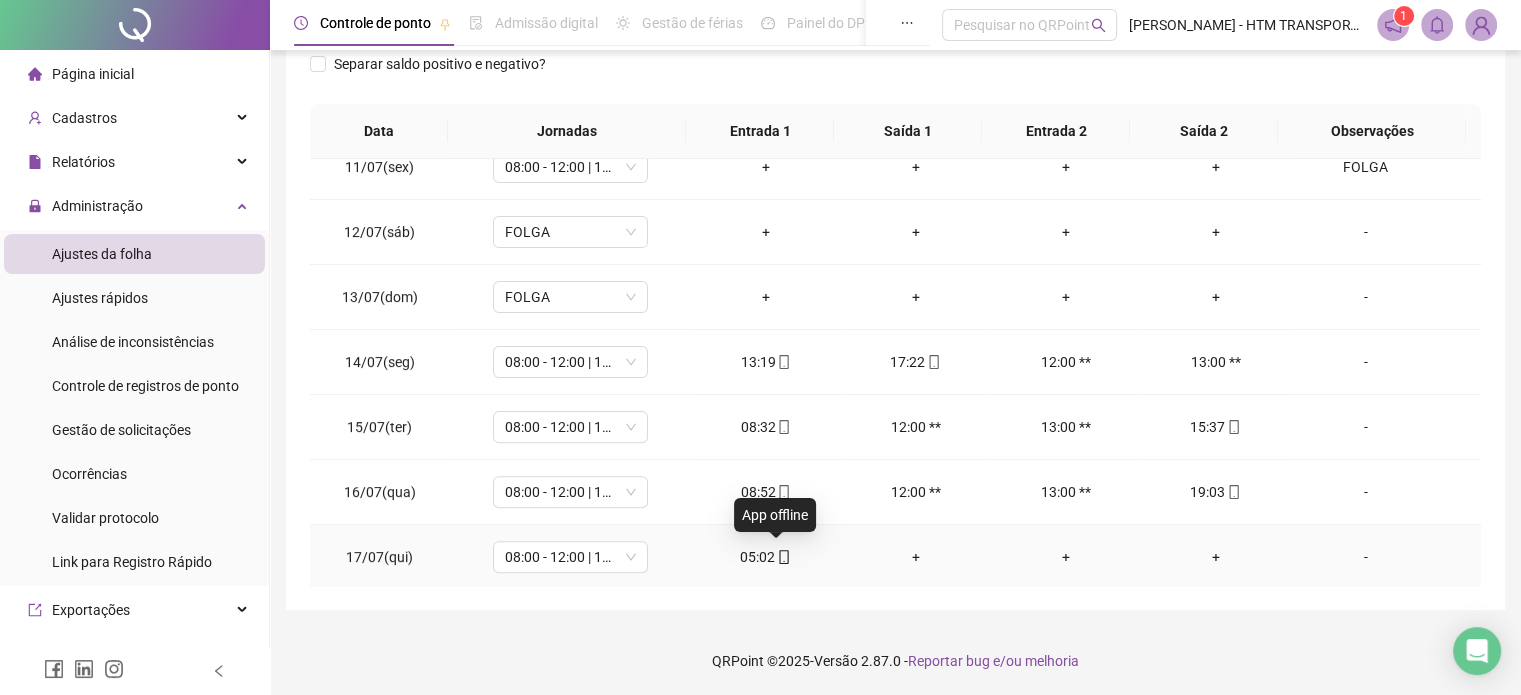 click 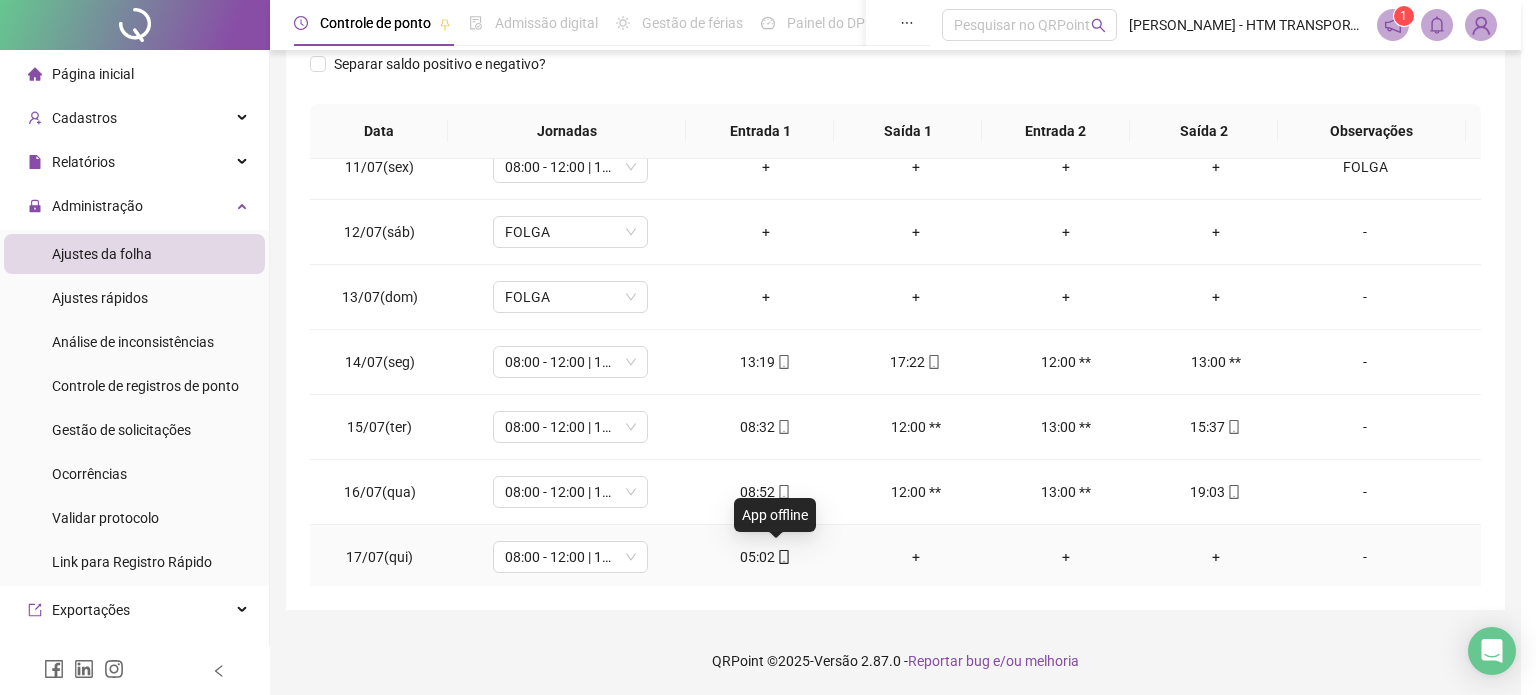 type on "**********" 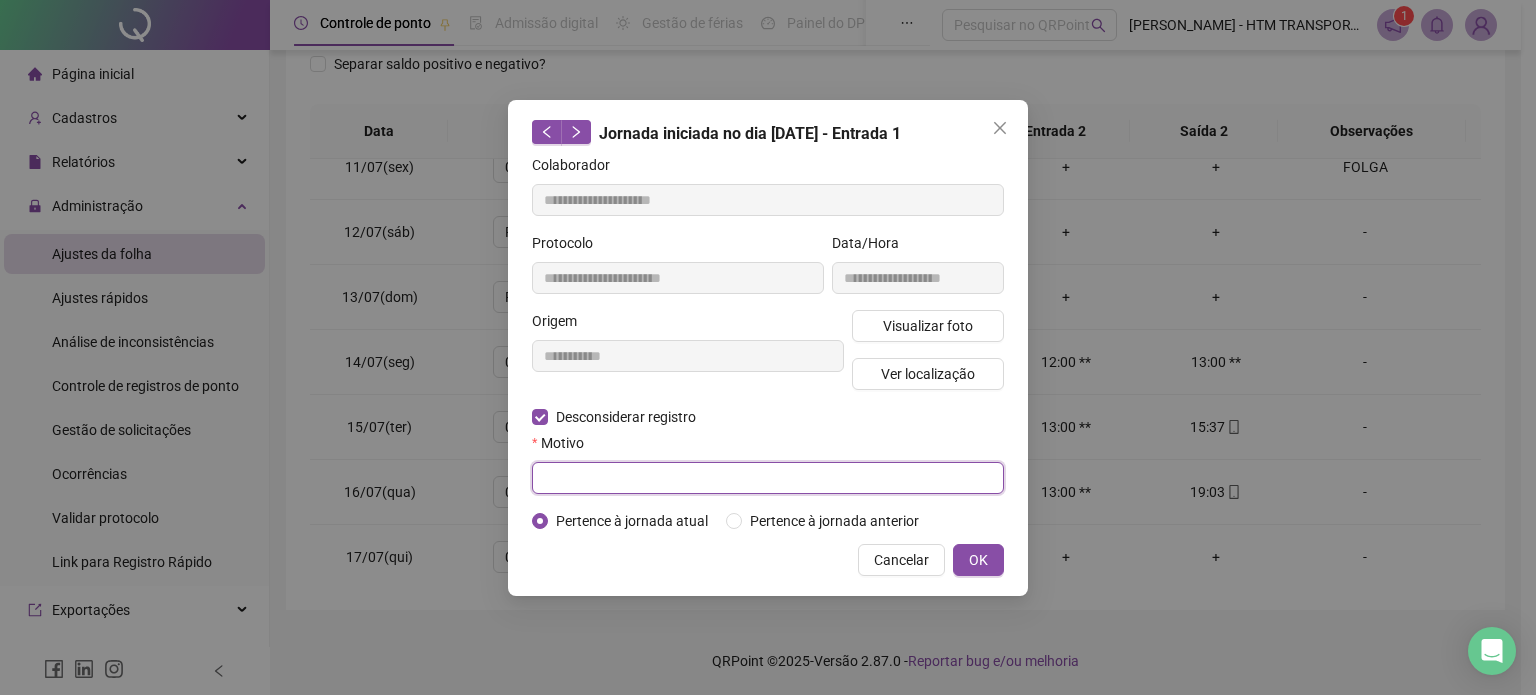 click at bounding box center (768, 478) 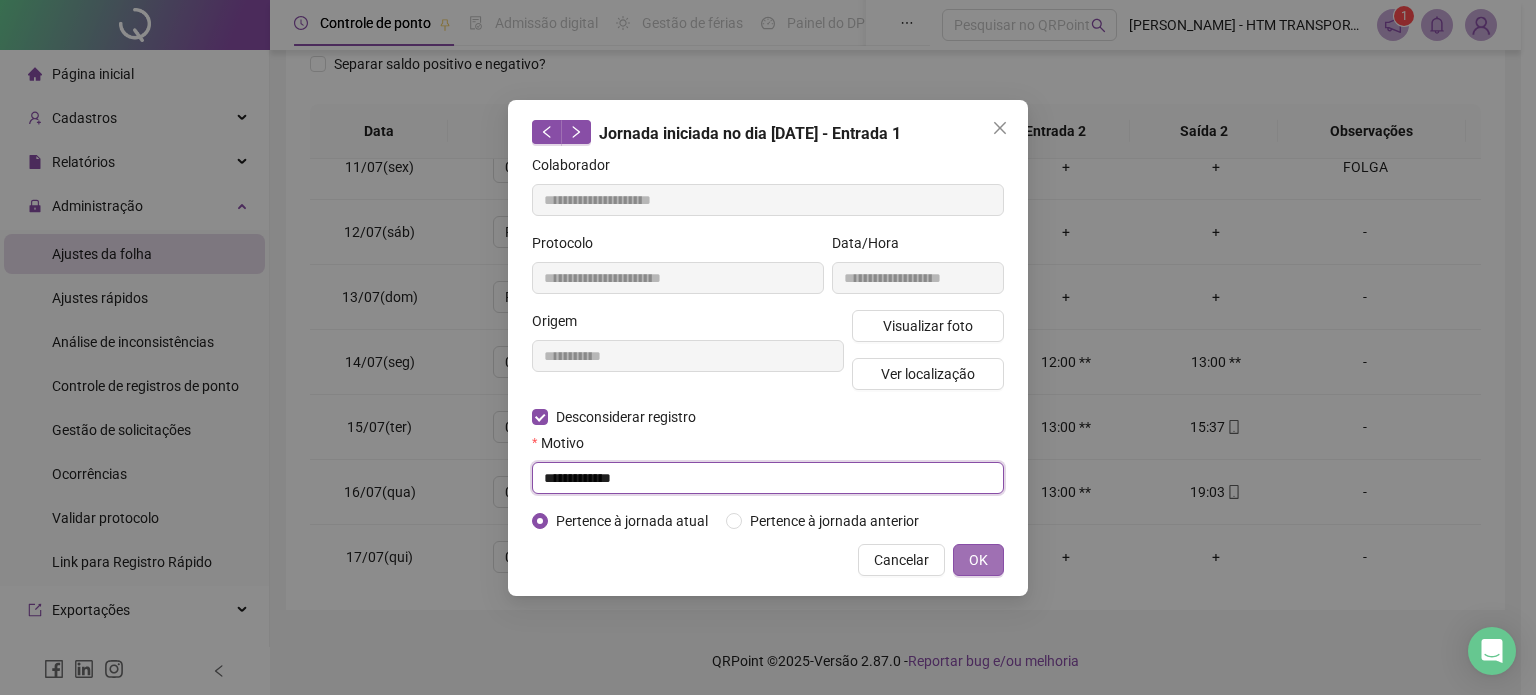 type on "**********" 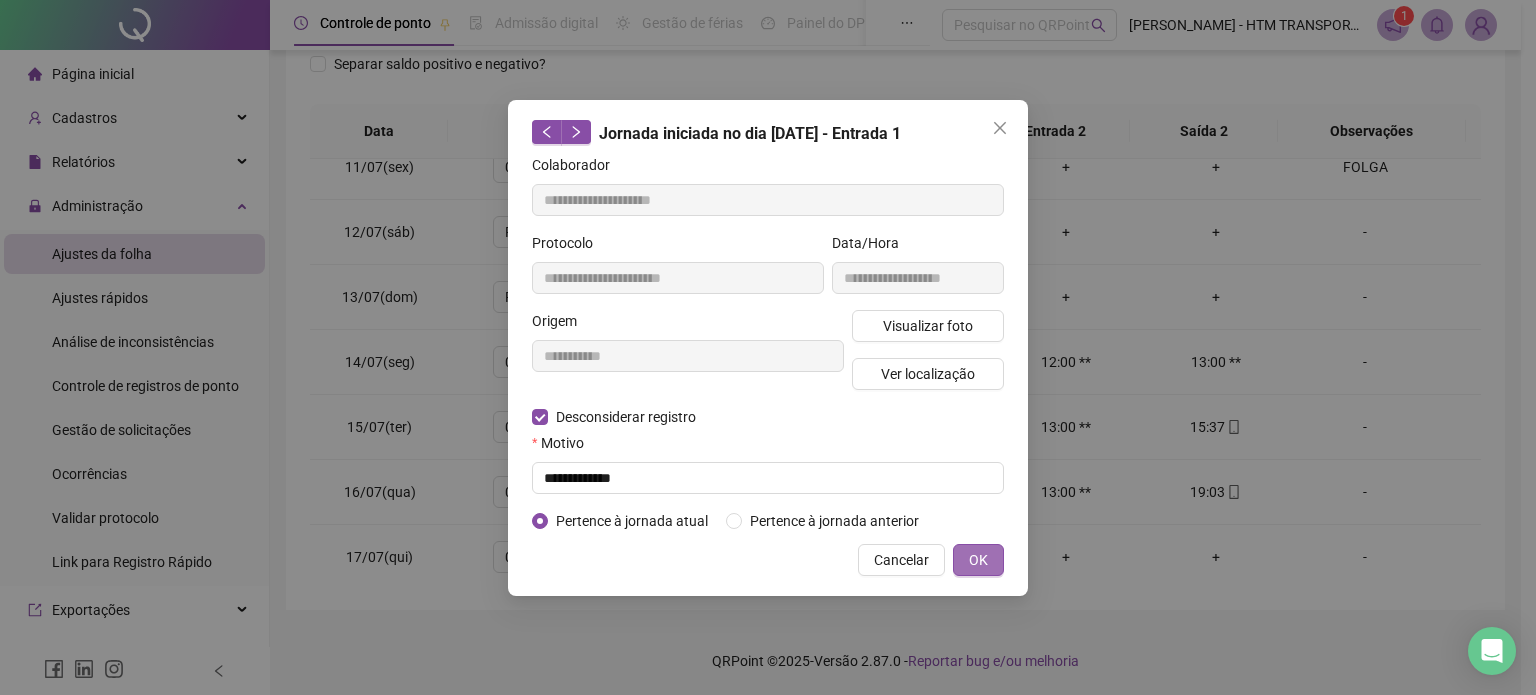 click on "OK" at bounding box center (978, 560) 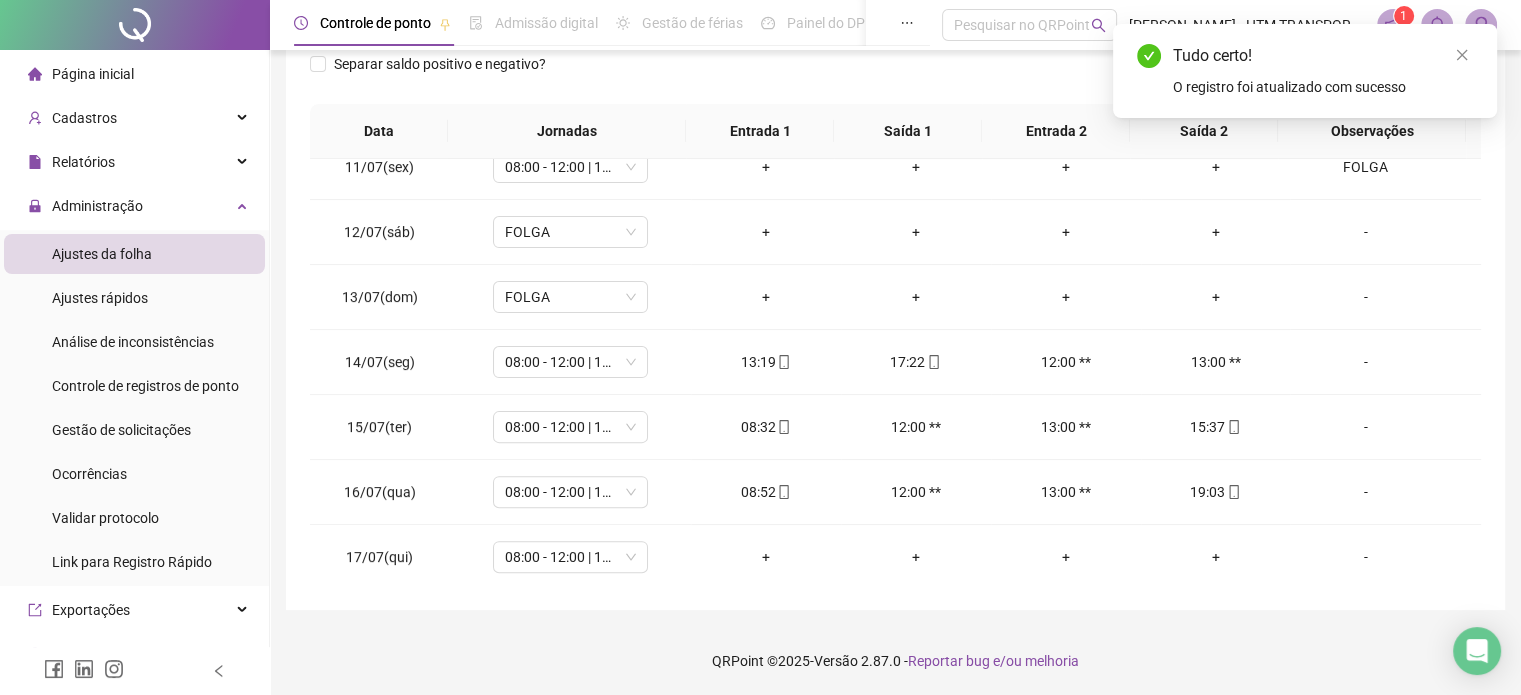 click on "O registro foi atualizado com sucesso" at bounding box center [1323, 87] 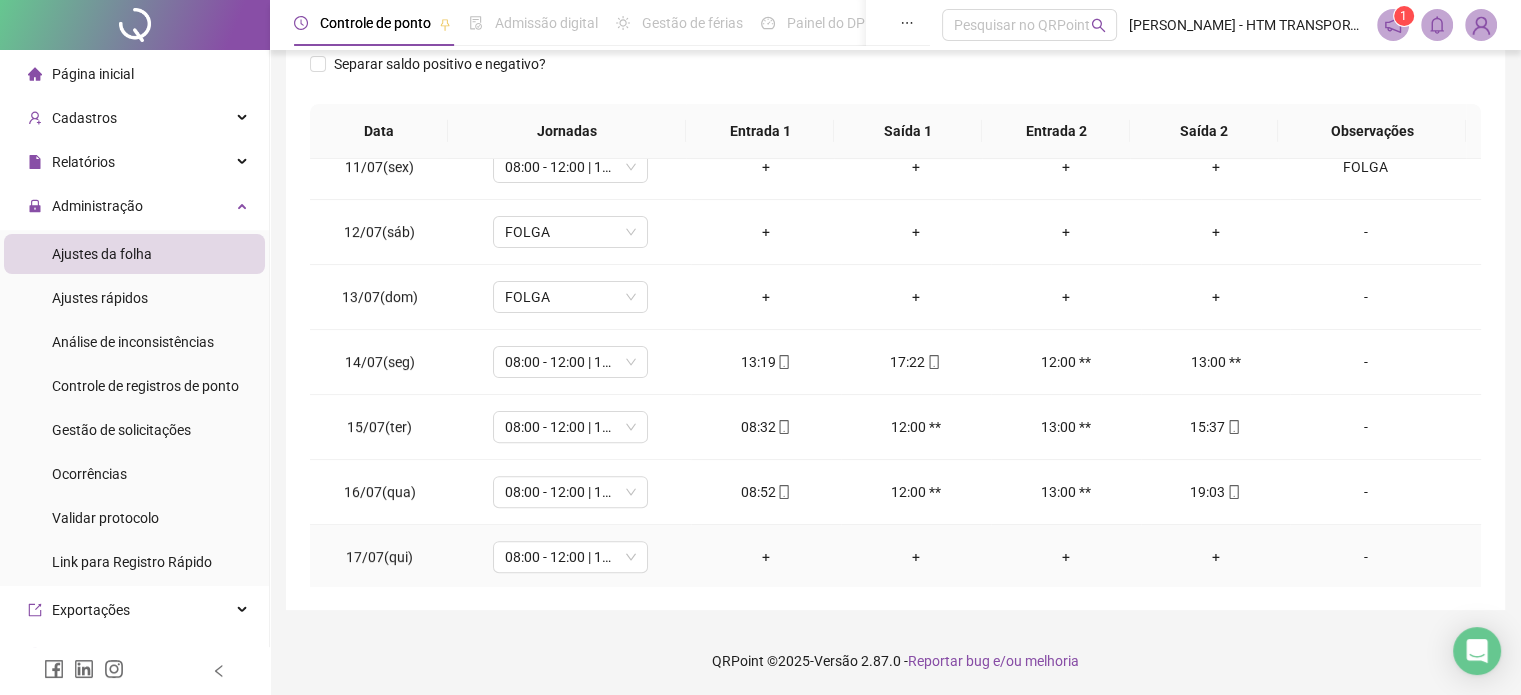 click on "+" at bounding box center (766, 557) 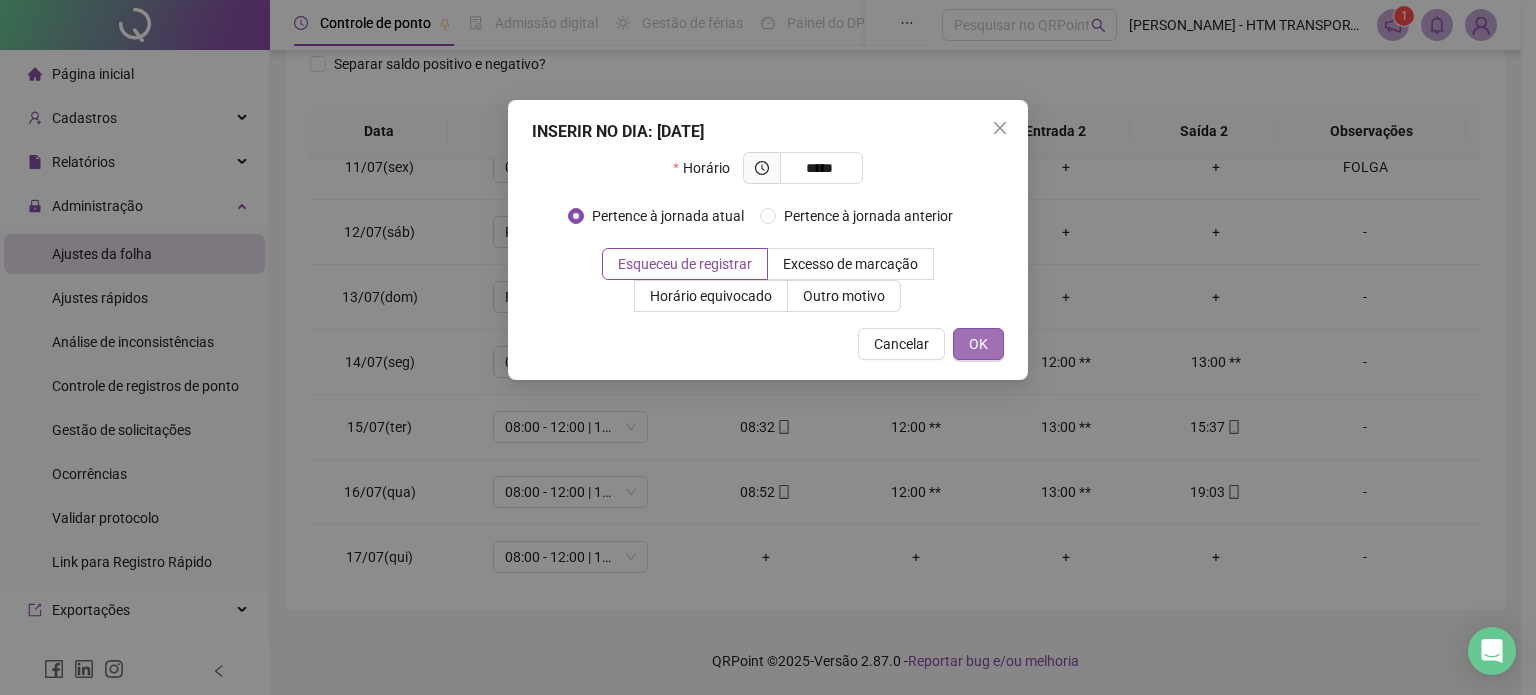 type on "*****" 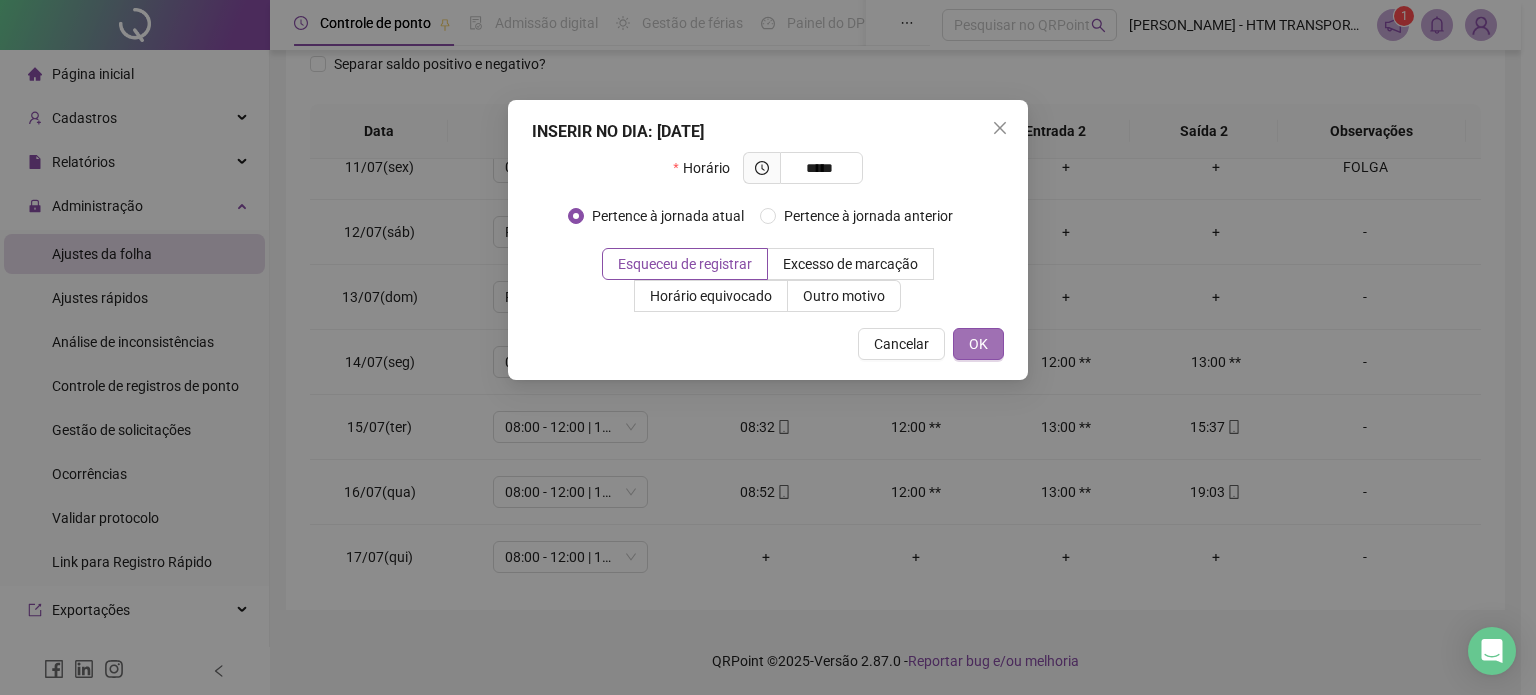click on "OK" at bounding box center [978, 344] 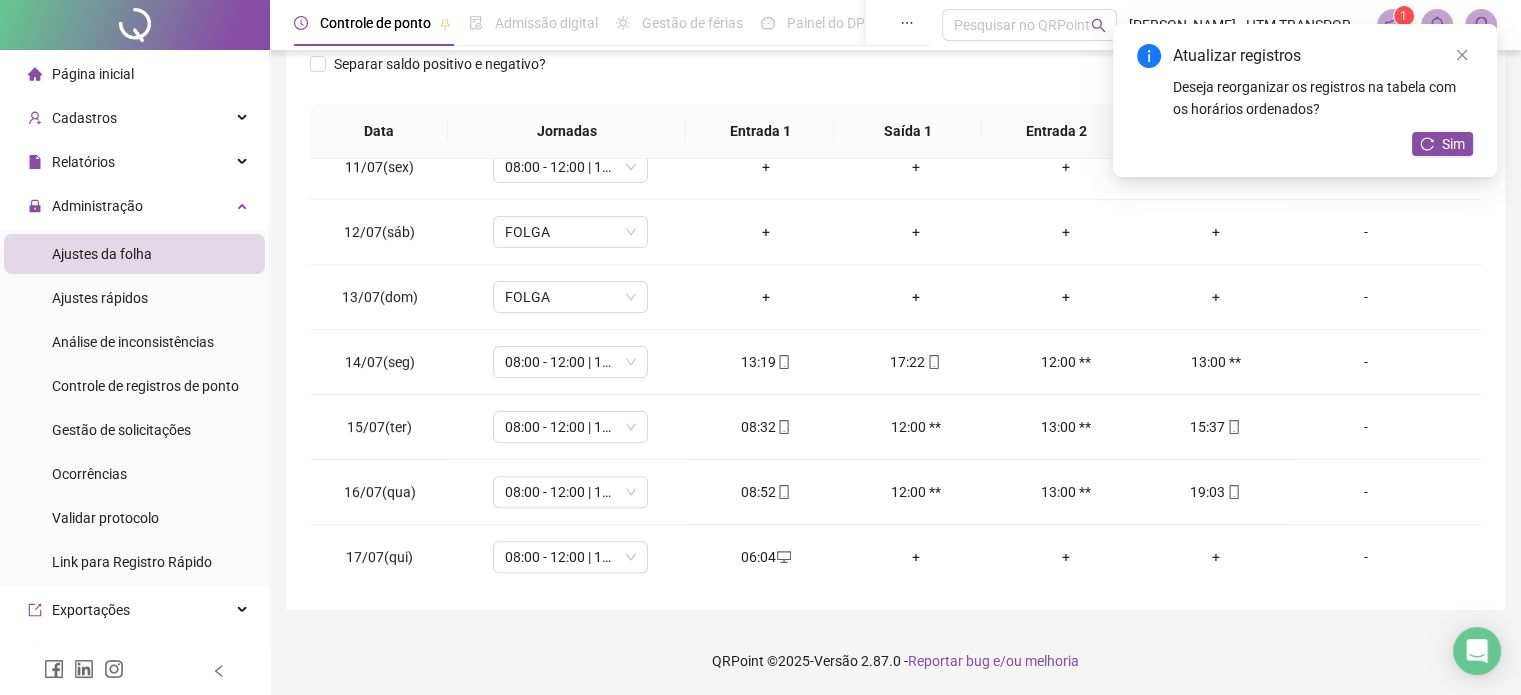 click on "Atualizar registros Deseja reorganizar os registros na tabela com os horários ordenados? Sim" at bounding box center (1305, 100) 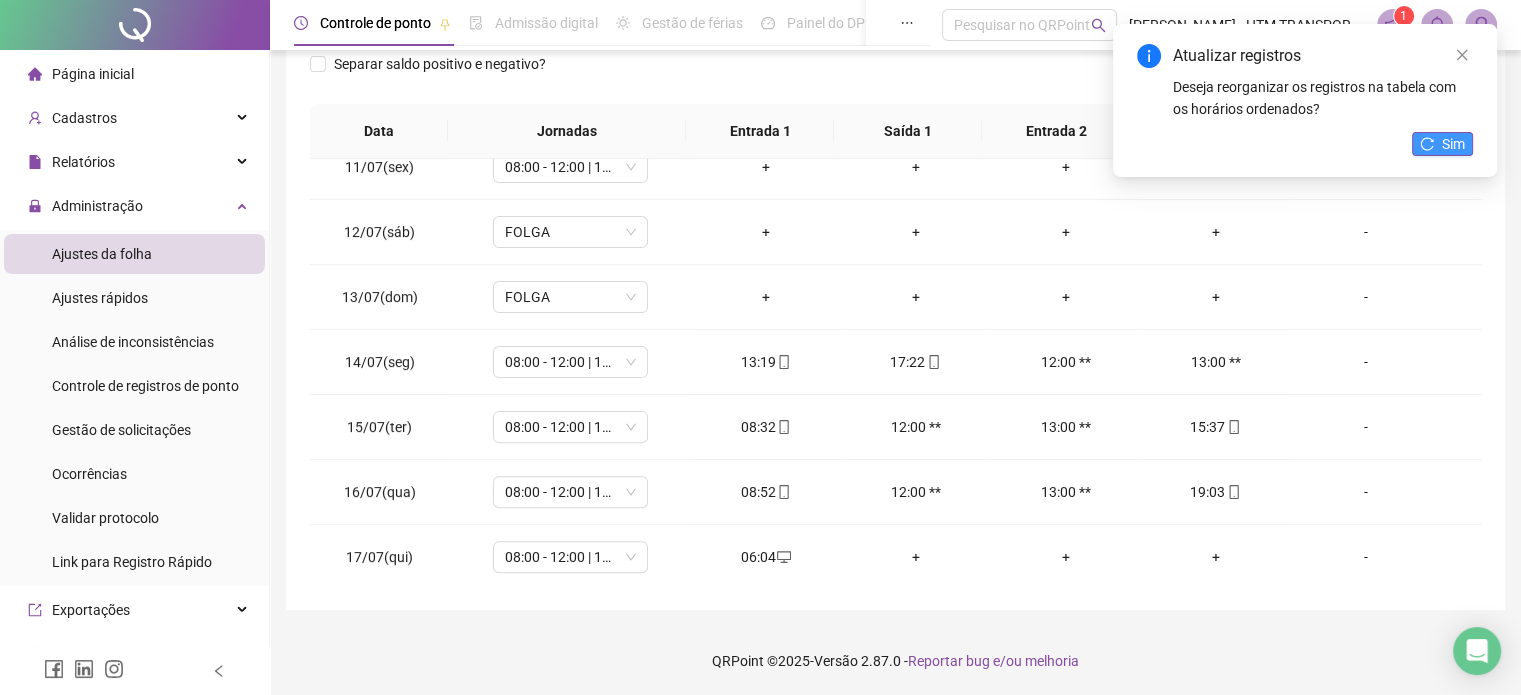 click on "Sim" at bounding box center (1453, 144) 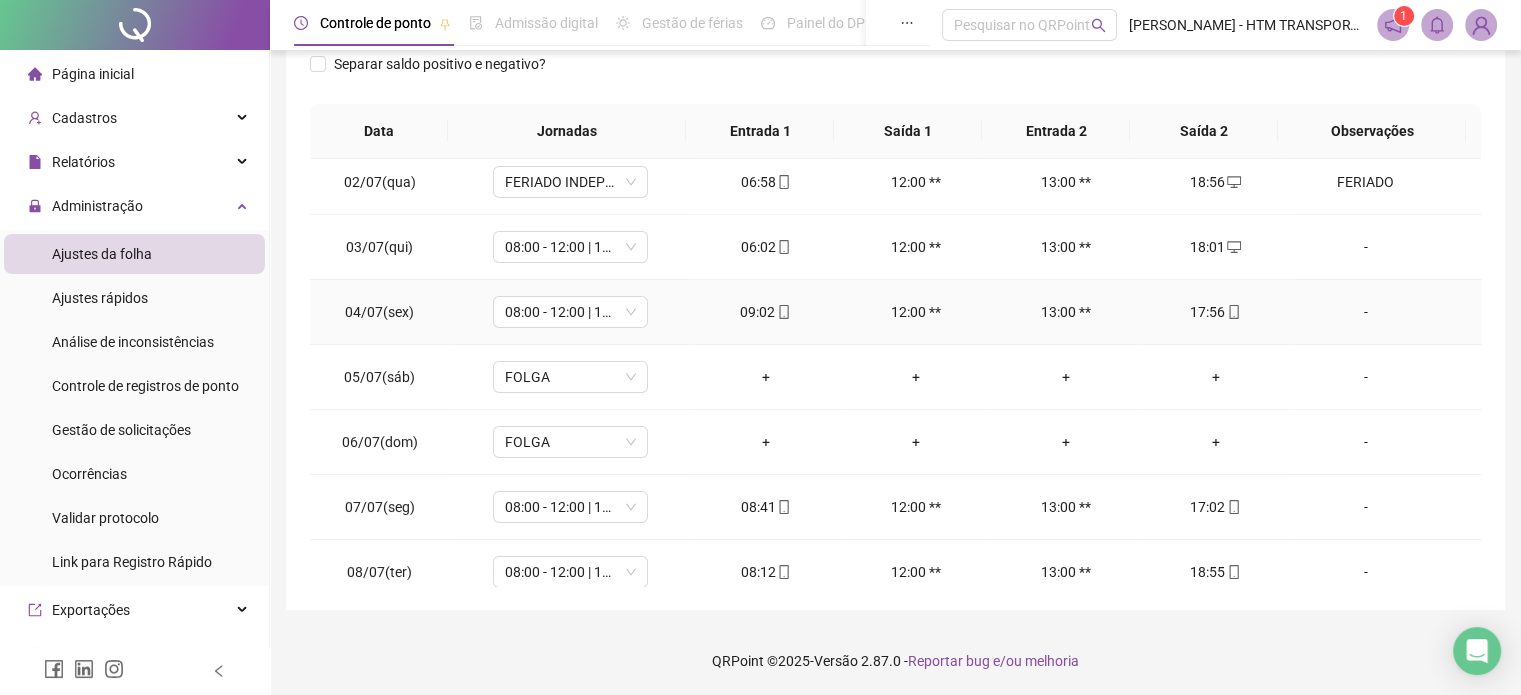 scroll, scrollTop: 0, scrollLeft: 0, axis: both 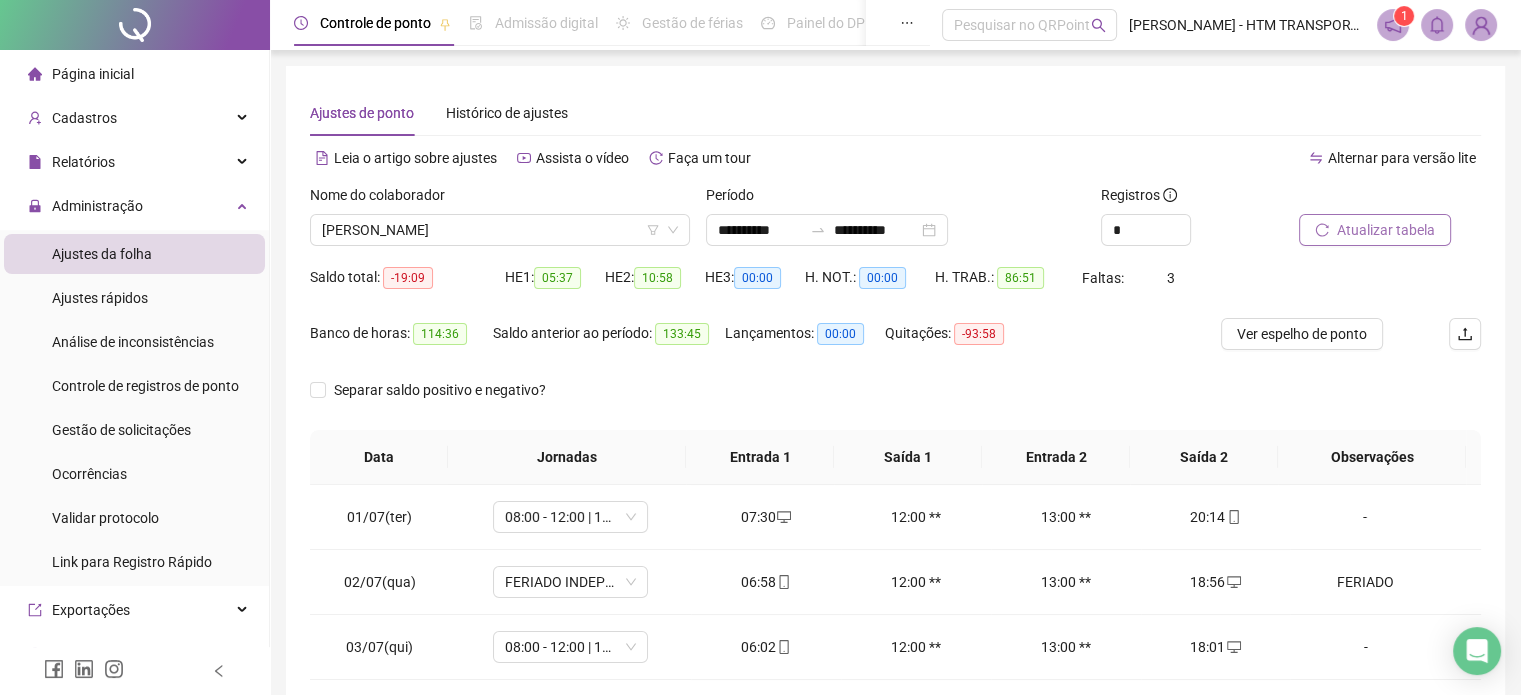 click on "Atualizar tabela" at bounding box center (1386, 230) 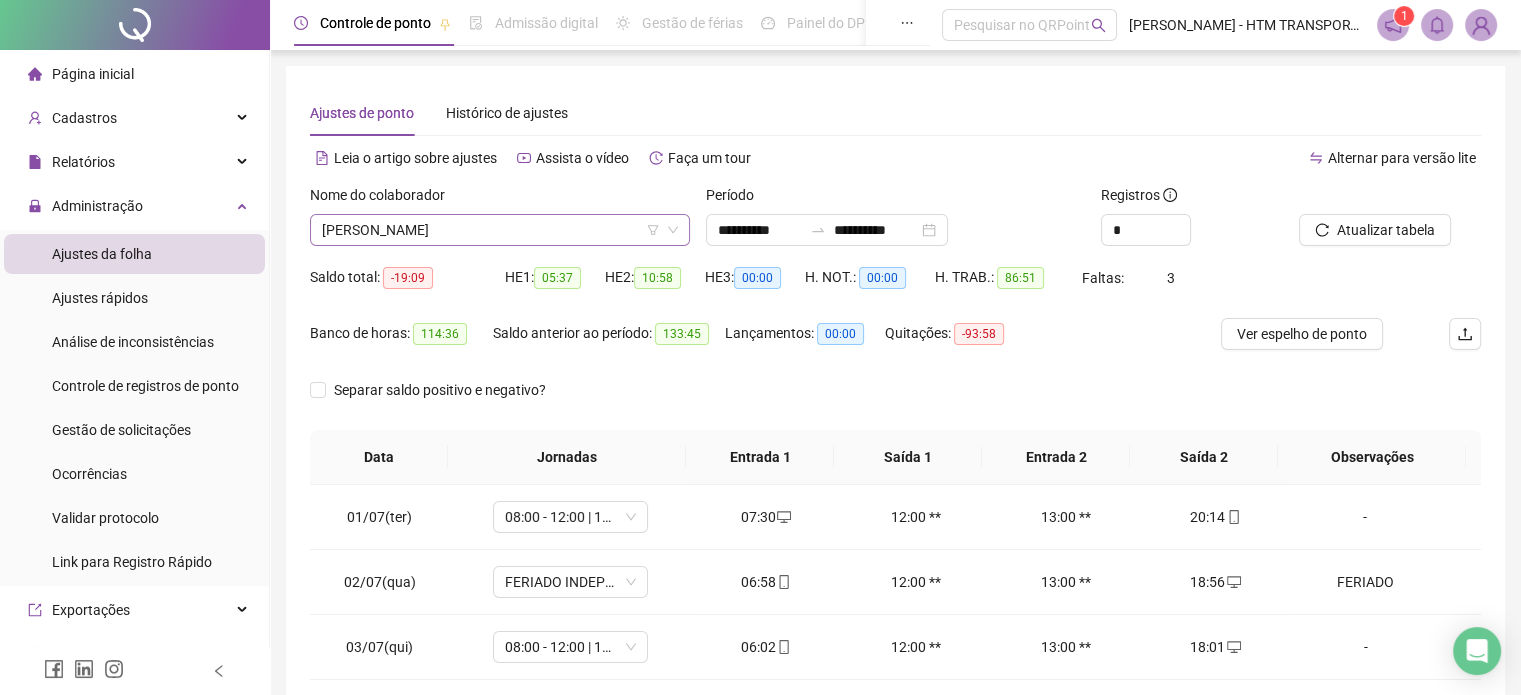drag, startPoint x: 554, startPoint y: 212, endPoint x: 556, endPoint y: 235, distance: 23.086792 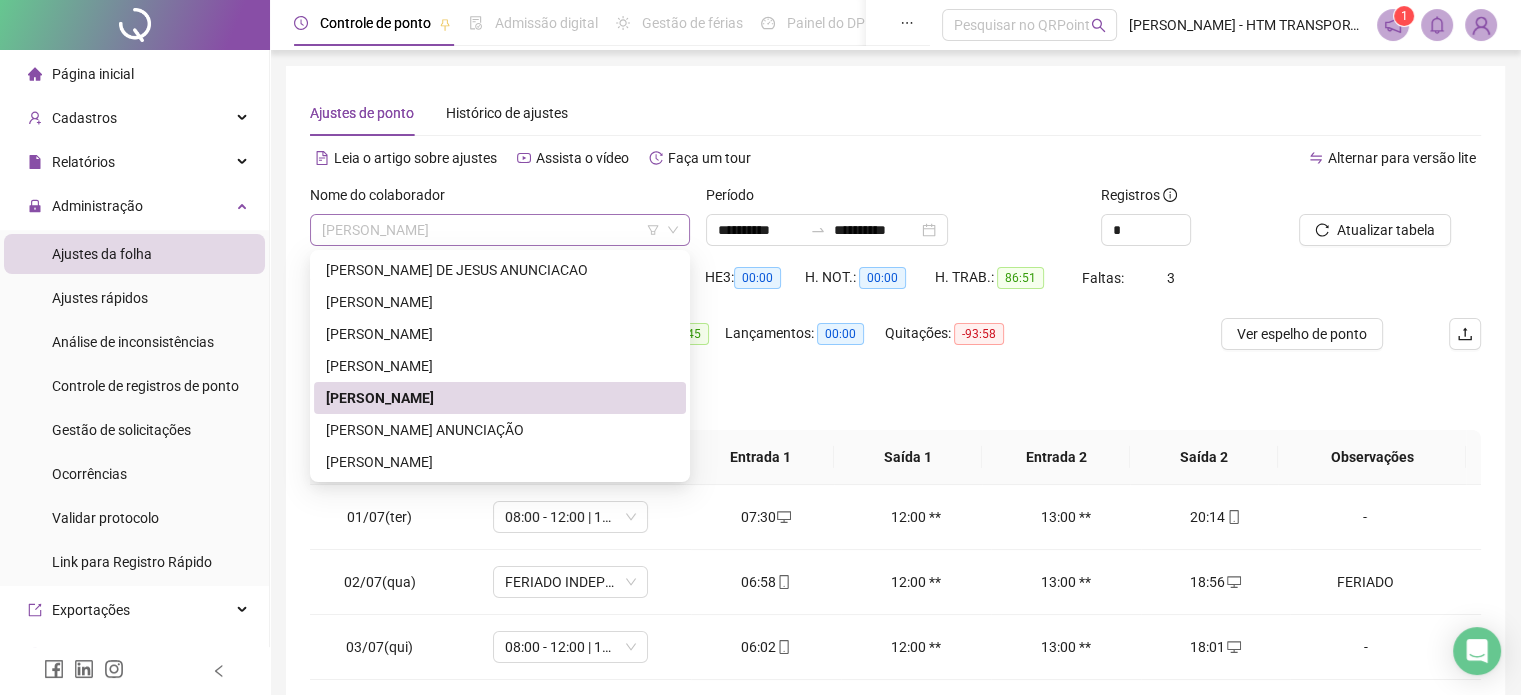 click on "[PERSON_NAME]" at bounding box center (500, 230) 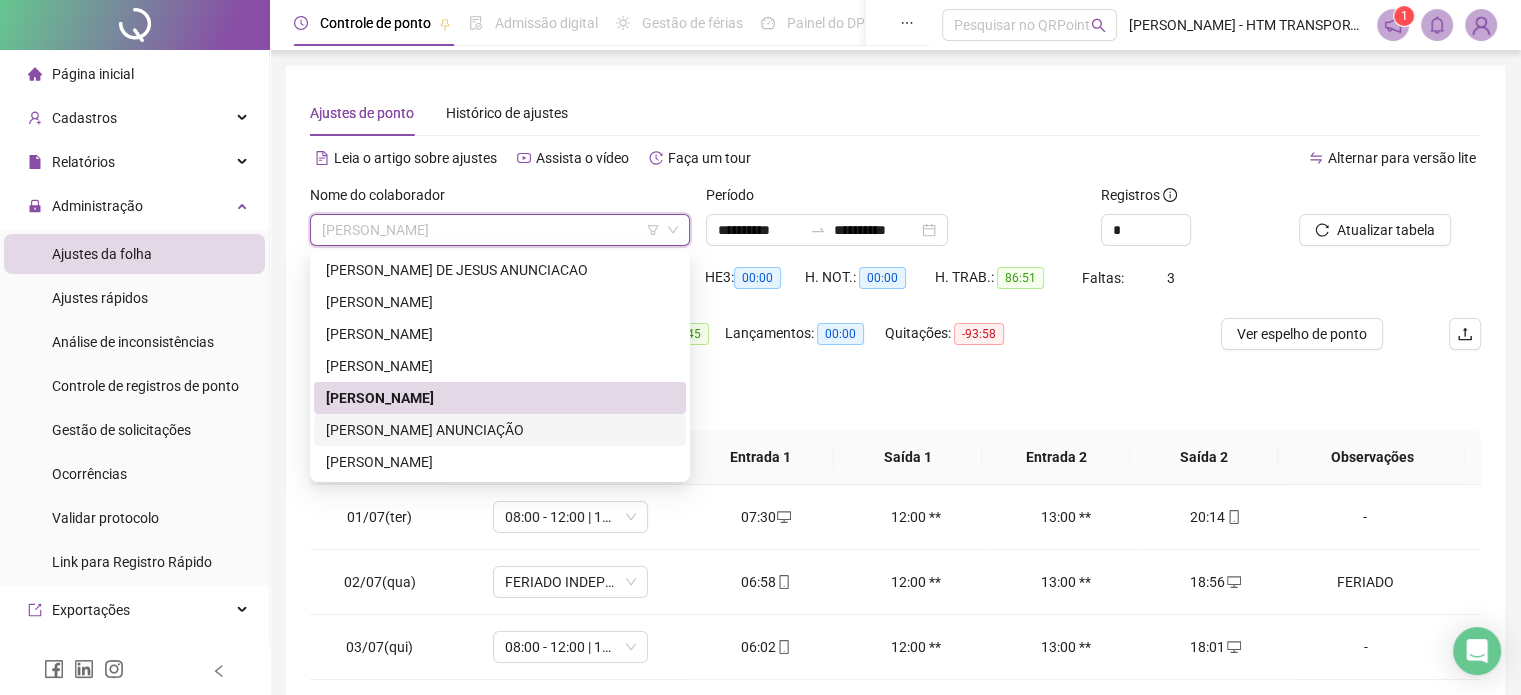 click on "[PERSON_NAME] ANUNCIAÇÃO" at bounding box center [500, 430] 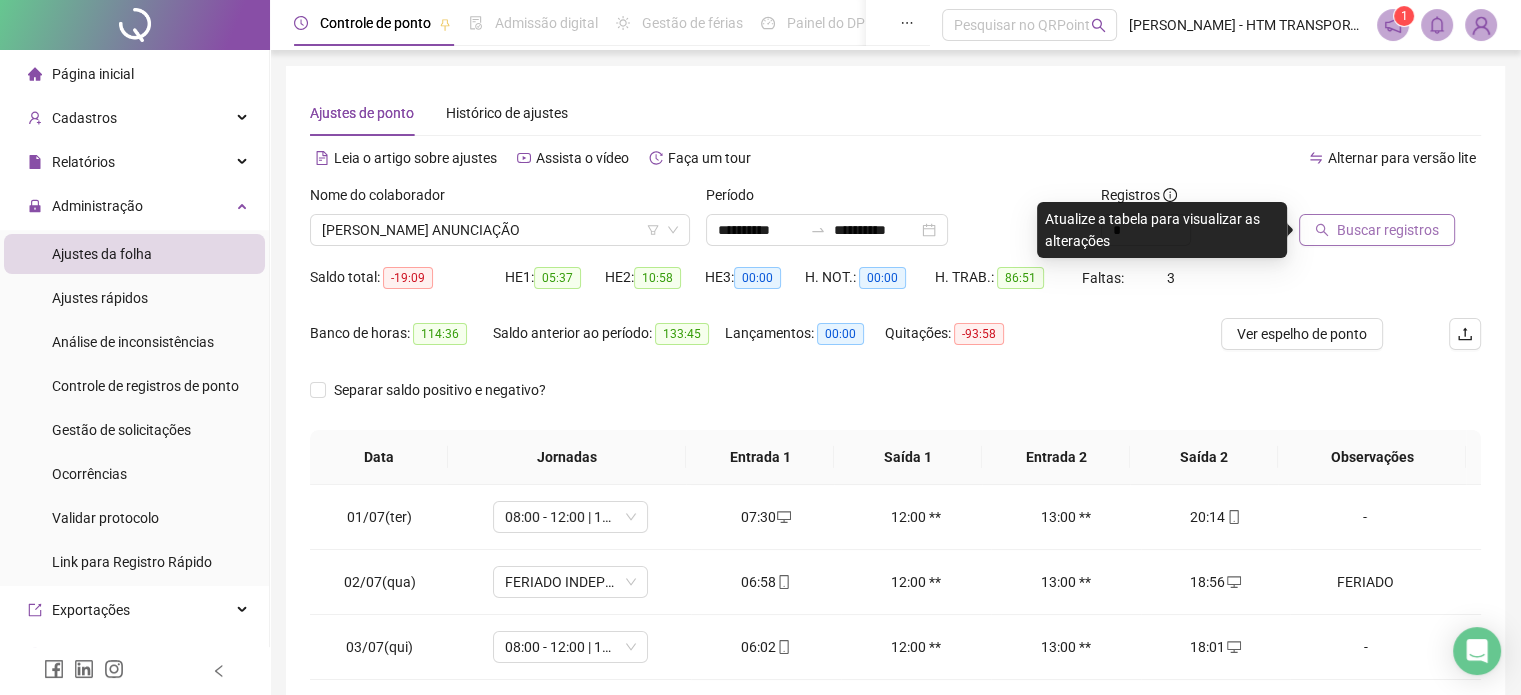 click on "Buscar registros" at bounding box center [1377, 230] 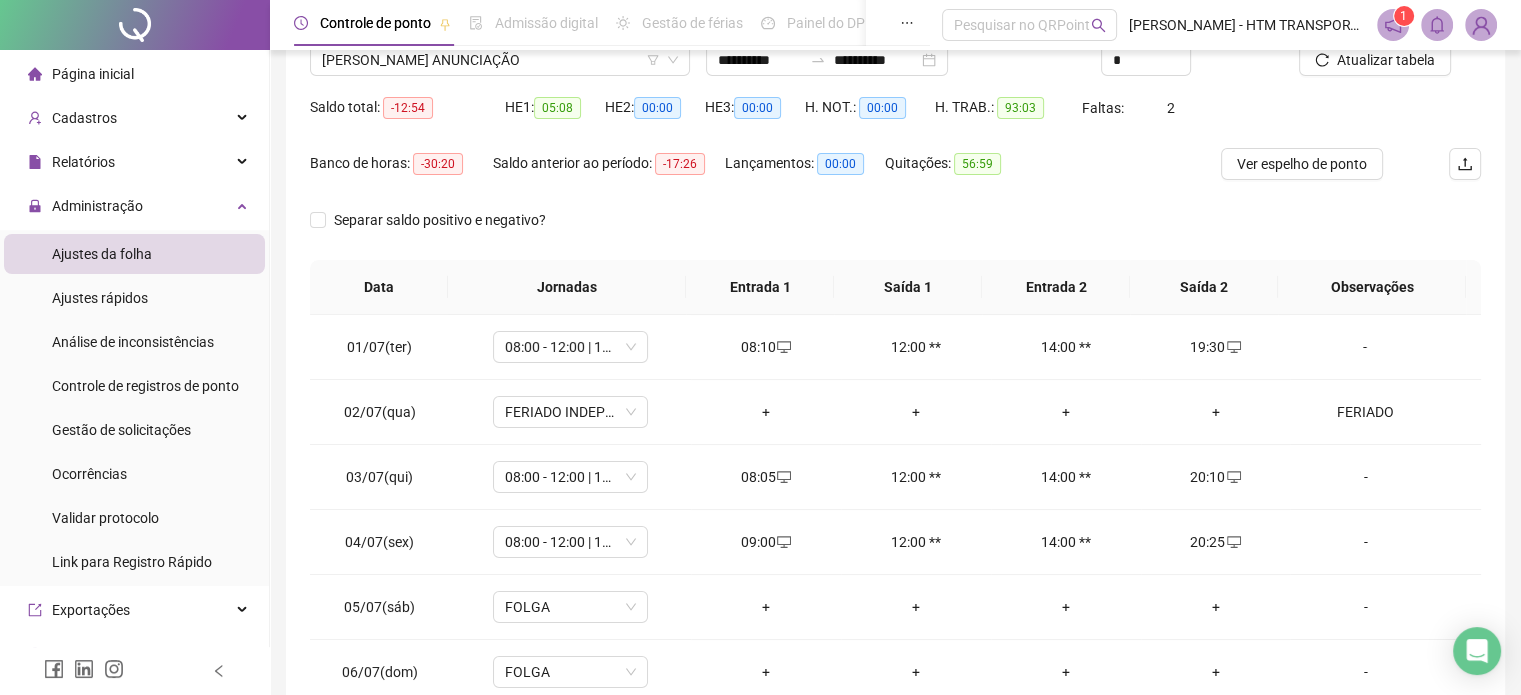 scroll, scrollTop: 326, scrollLeft: 0, axis: vertical 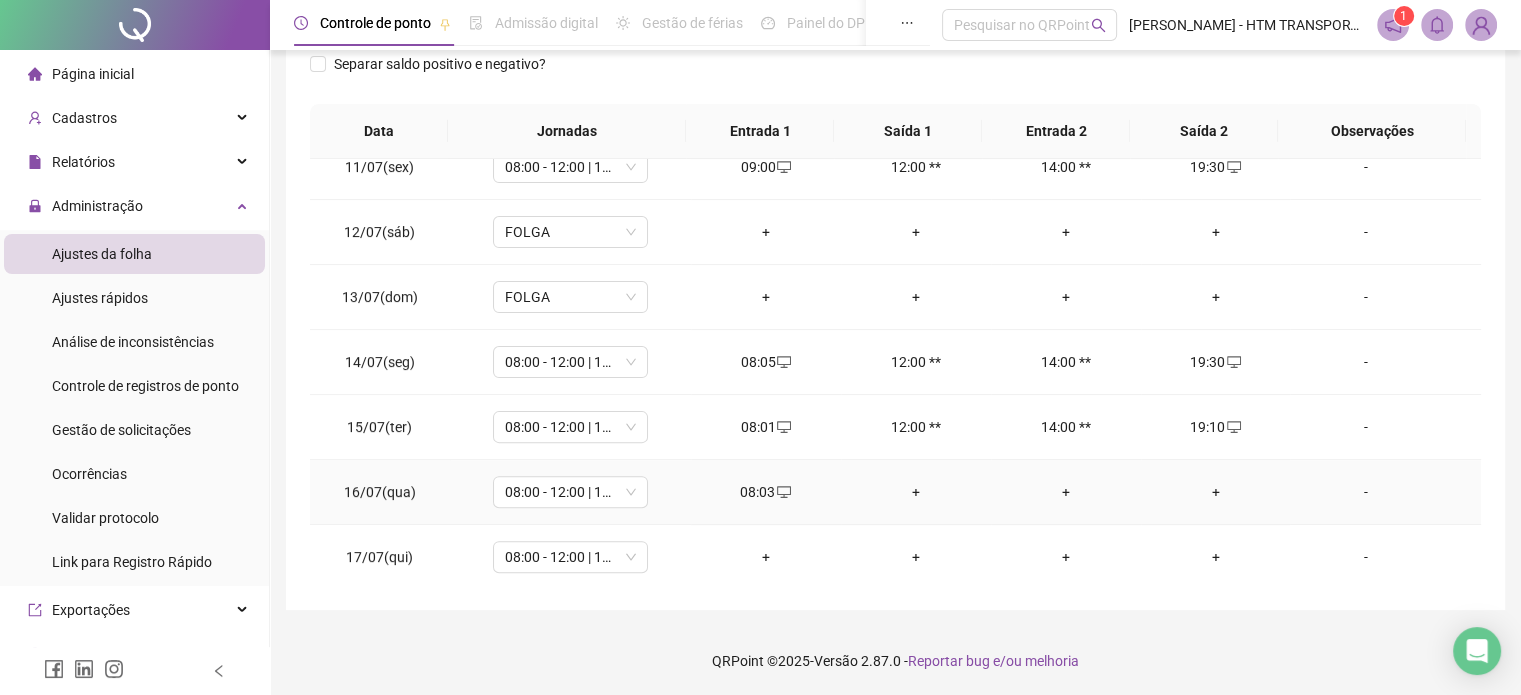 click on "+" at bounding box center (1216, 492) 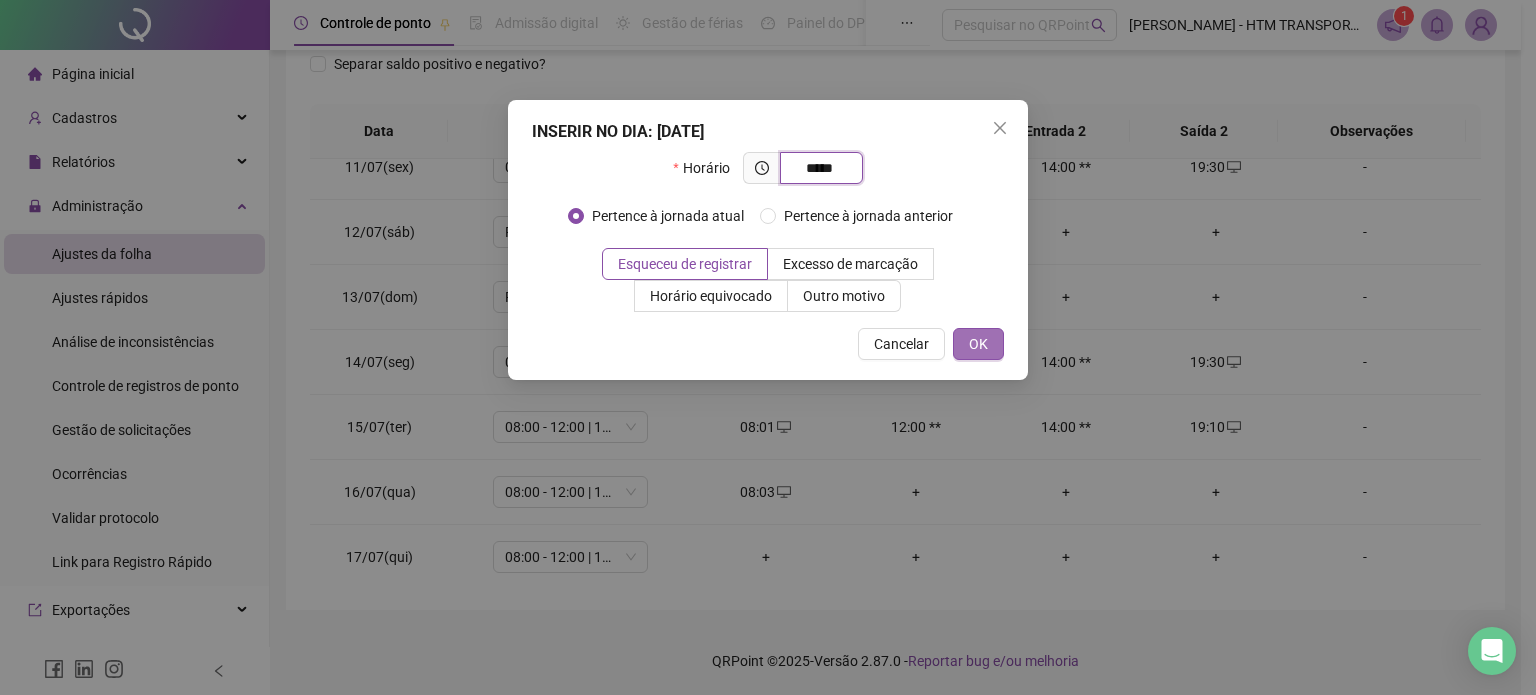 type on "*****" 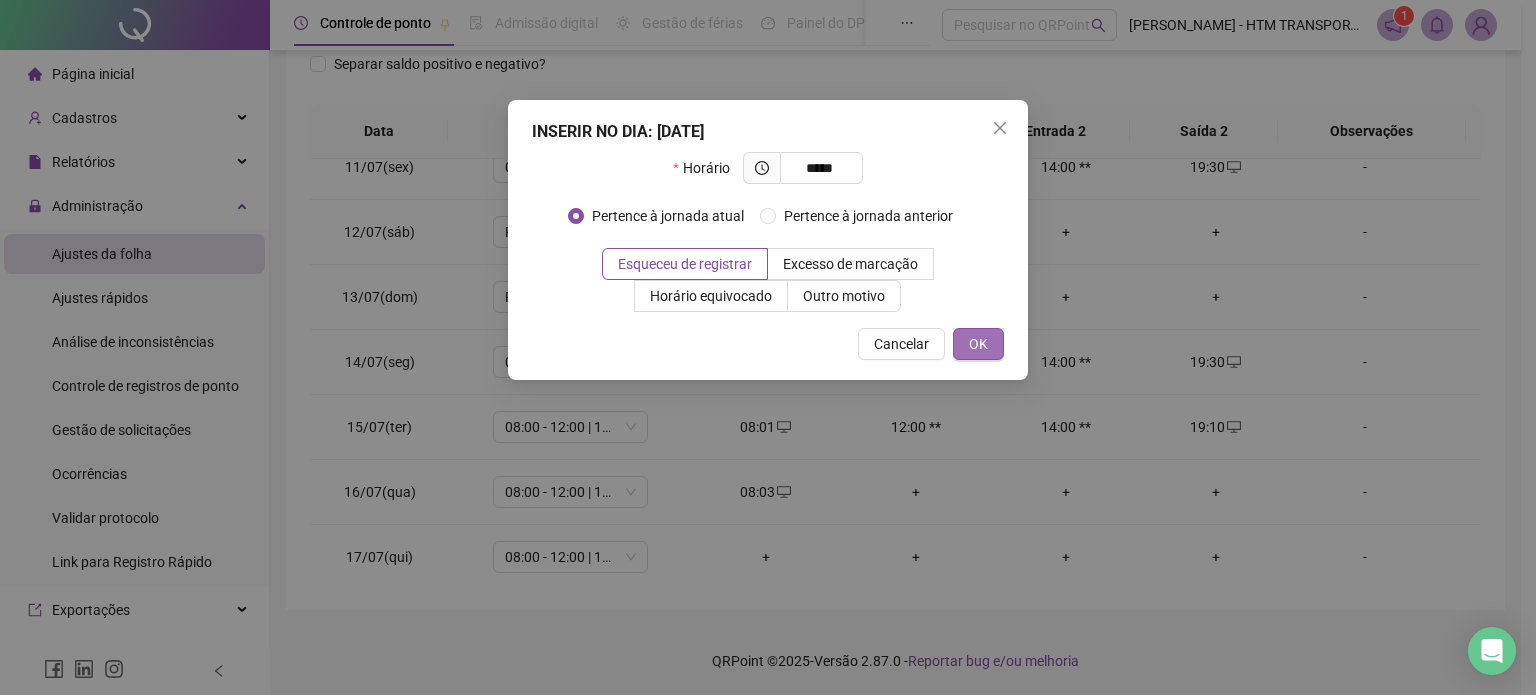 click on "OK" at bounding box center (978, 344) 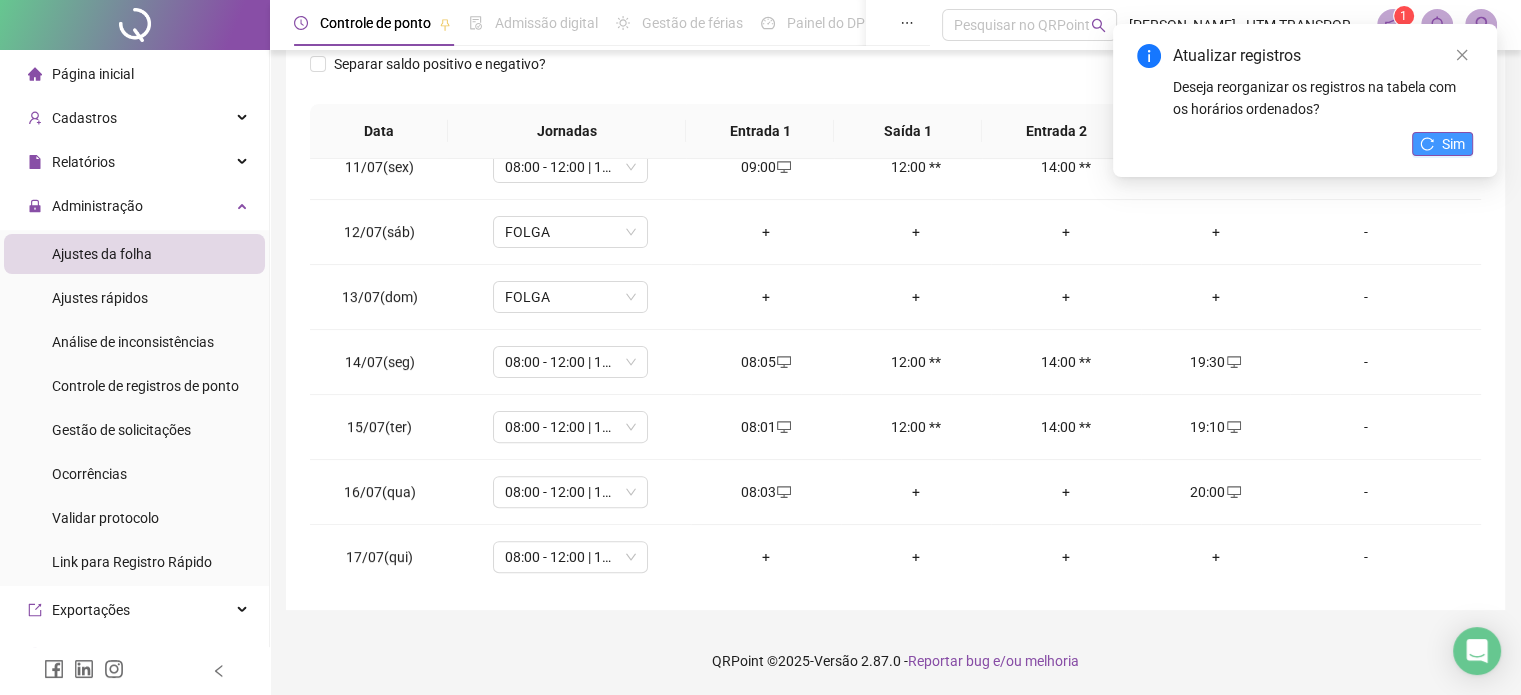click on "Sim" at bounding box center [1442, 144] 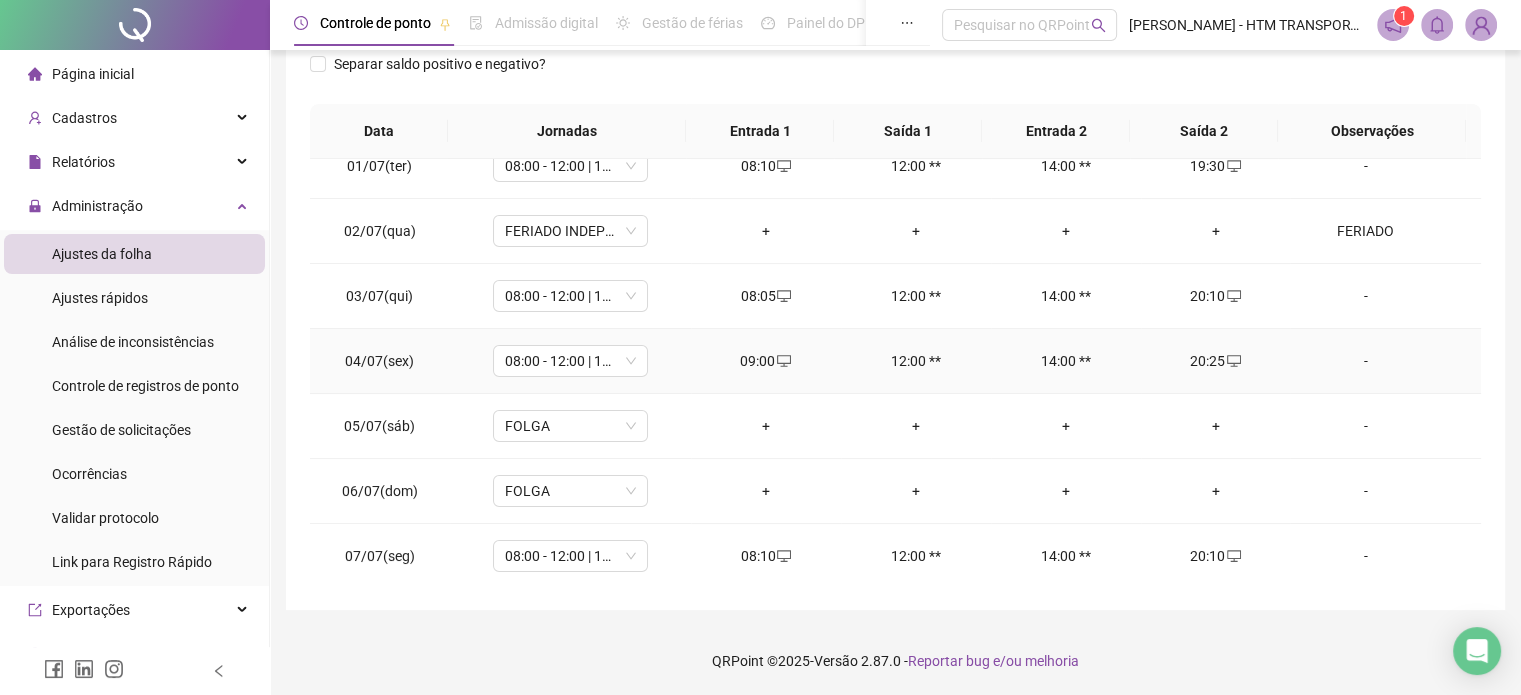scroll, scrollTop: 0, scrollLeft: 0, axis: both 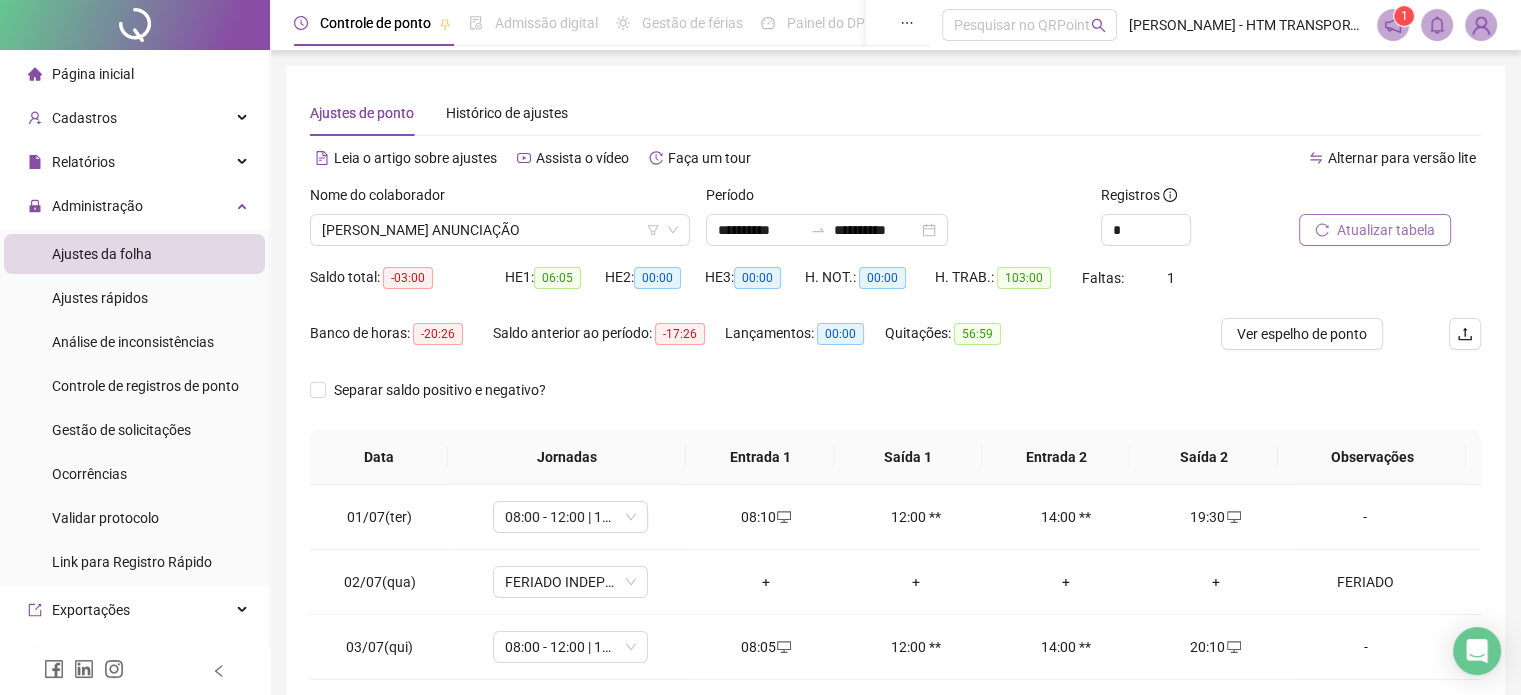click on "Atualizar tabela" at bounding box center [1375, 230] 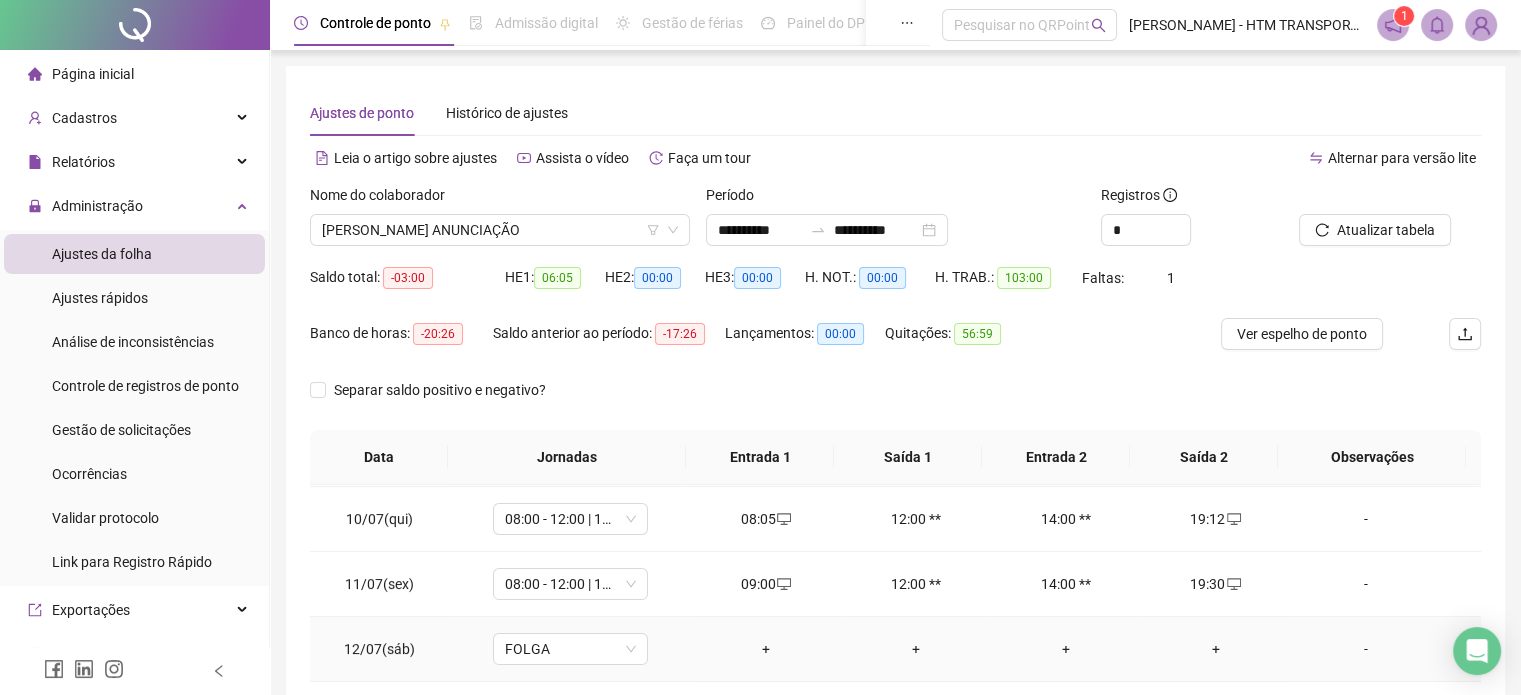 scroll, scrollTop: 674, scrollLeft: 0, axis: vertical 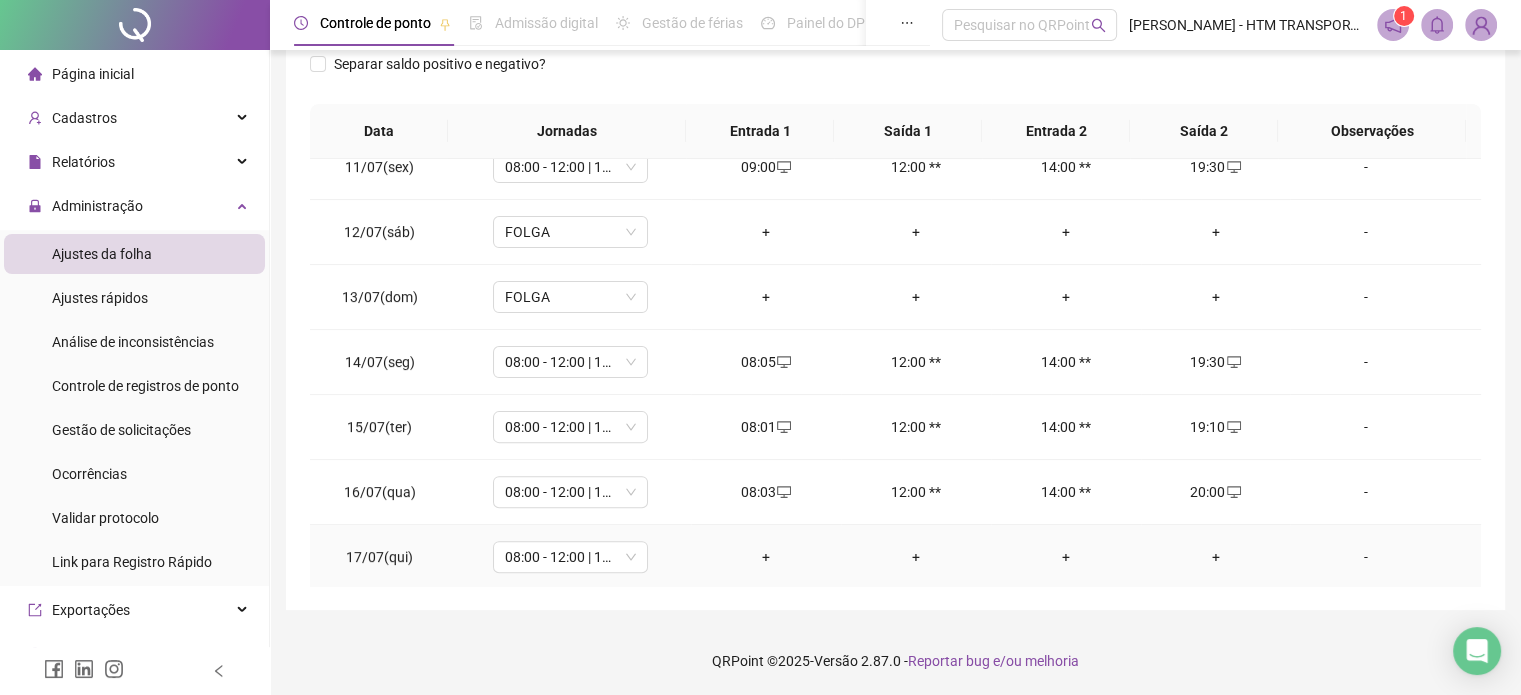 click on "+" at bounding box center (766, 557) 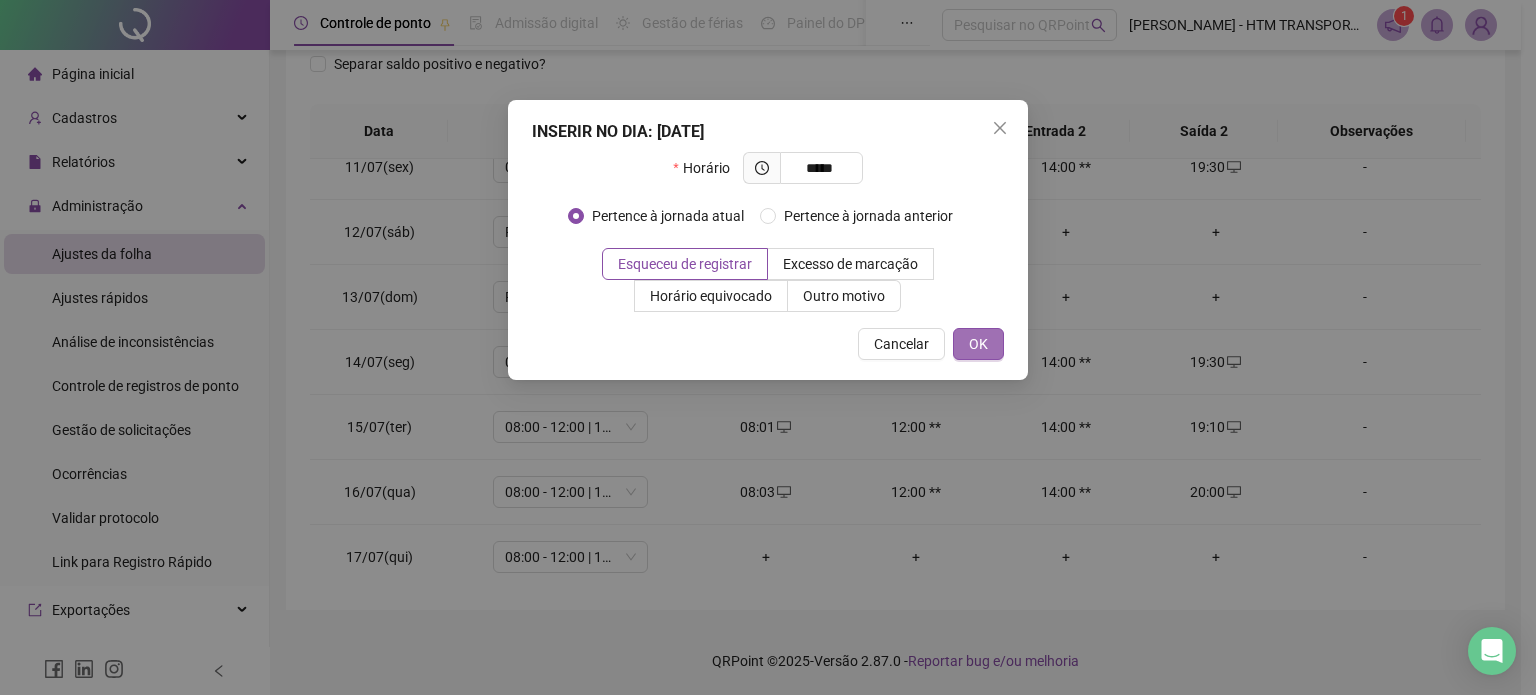 type on "*****" 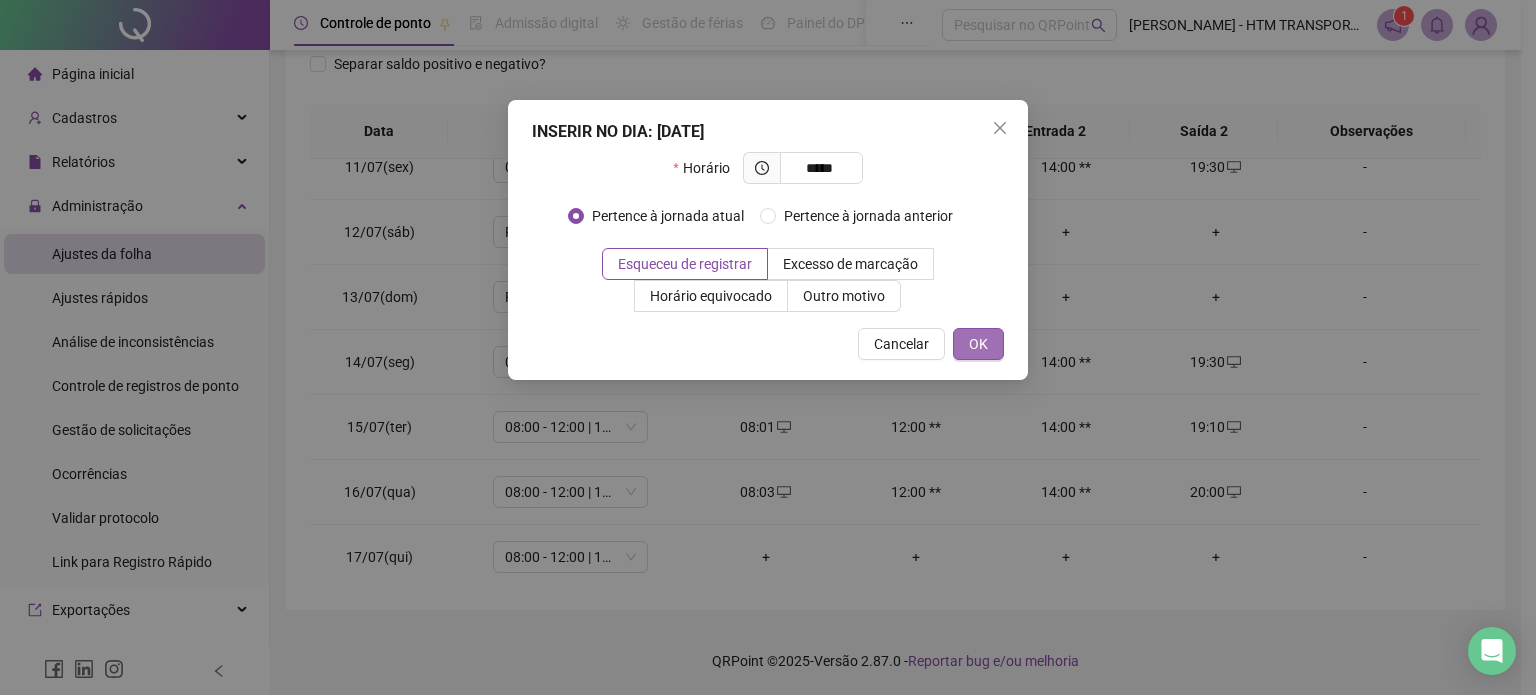click on "OK" at bounding box center [978, 344] 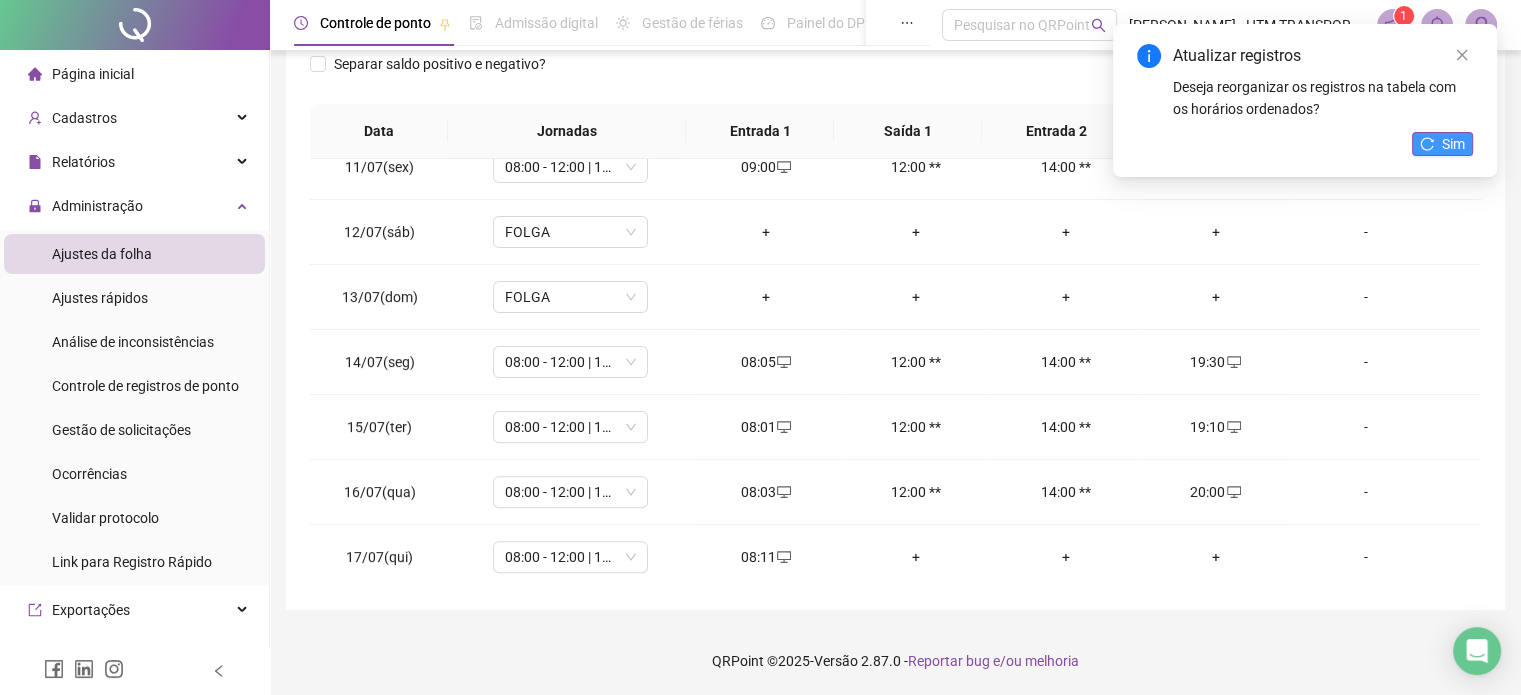 click on "Sim" at bounding box center (1453, 144) 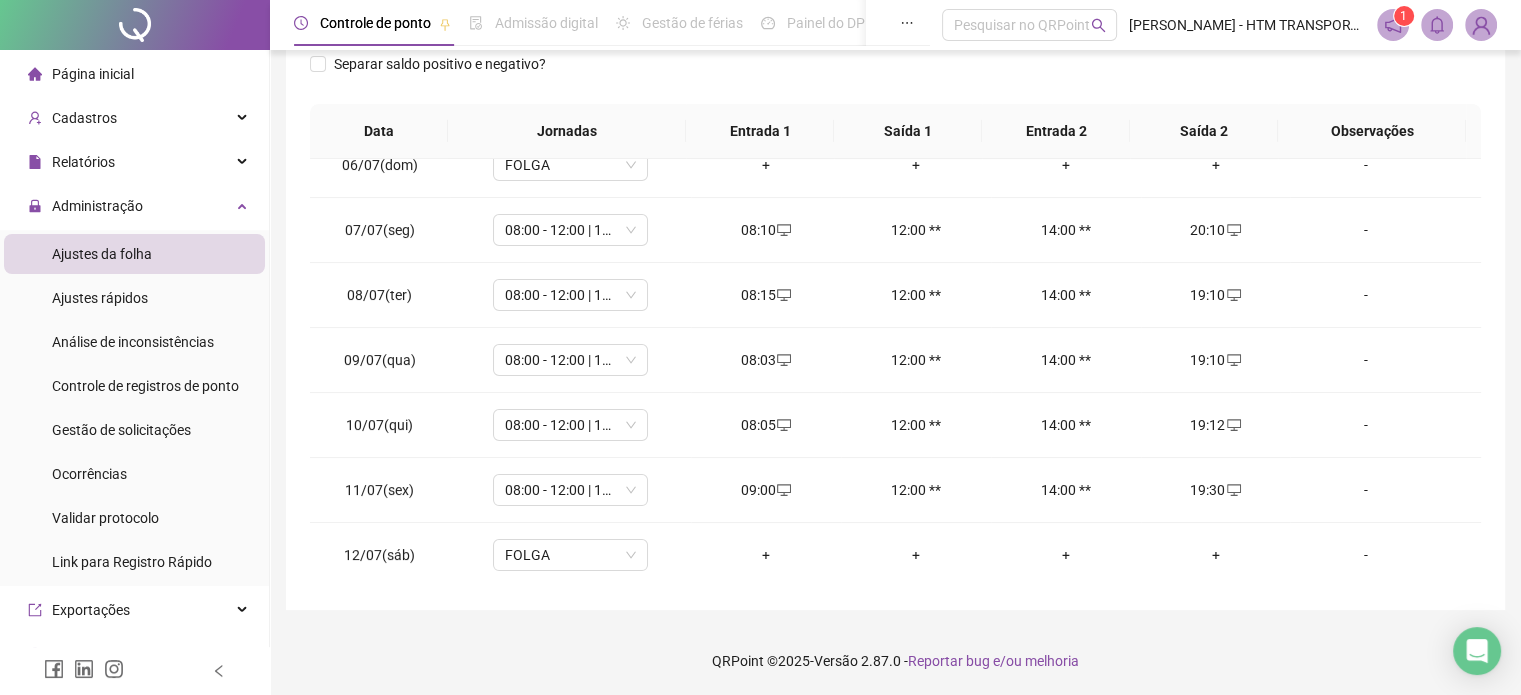 scroll, scrollTop: 174, scrollLeft: 0, axis: vertical 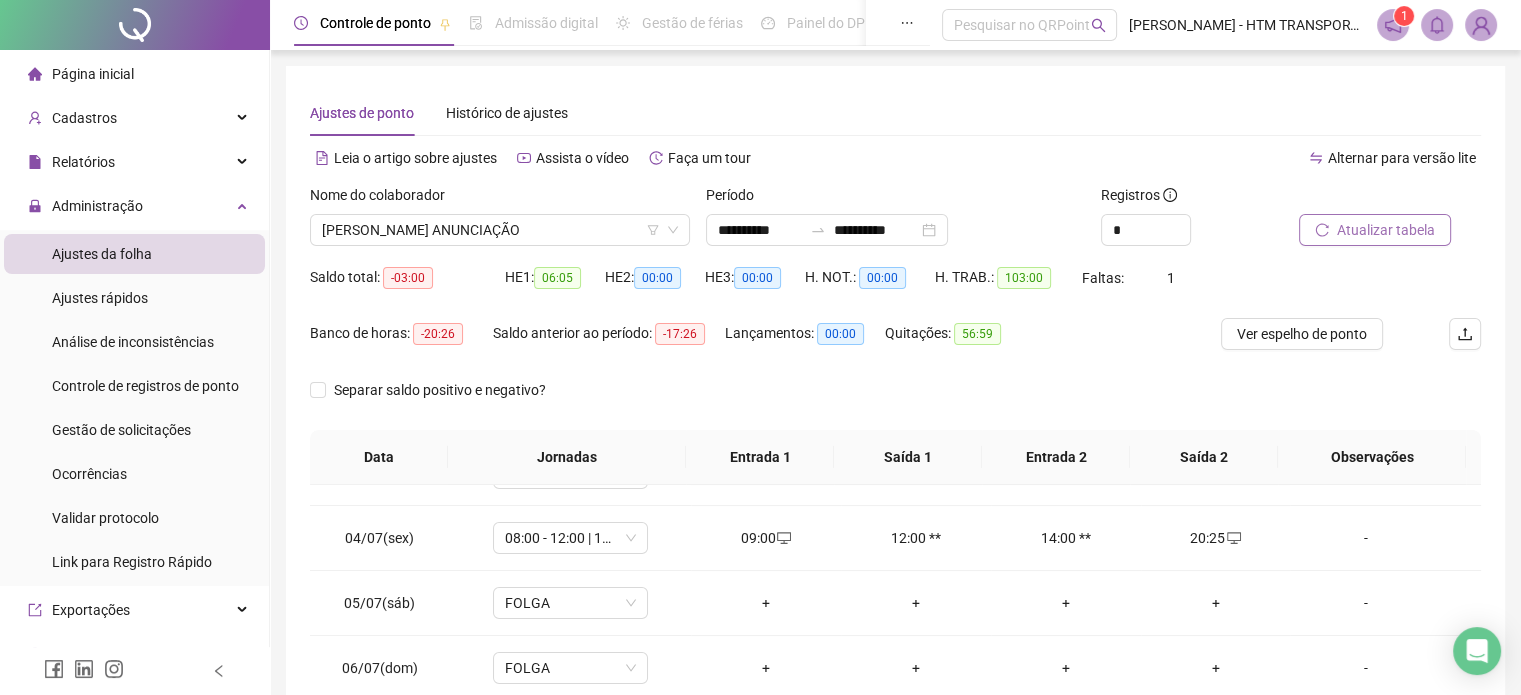 click on "Atualizar tabela" at bounding box center [1386, 230] 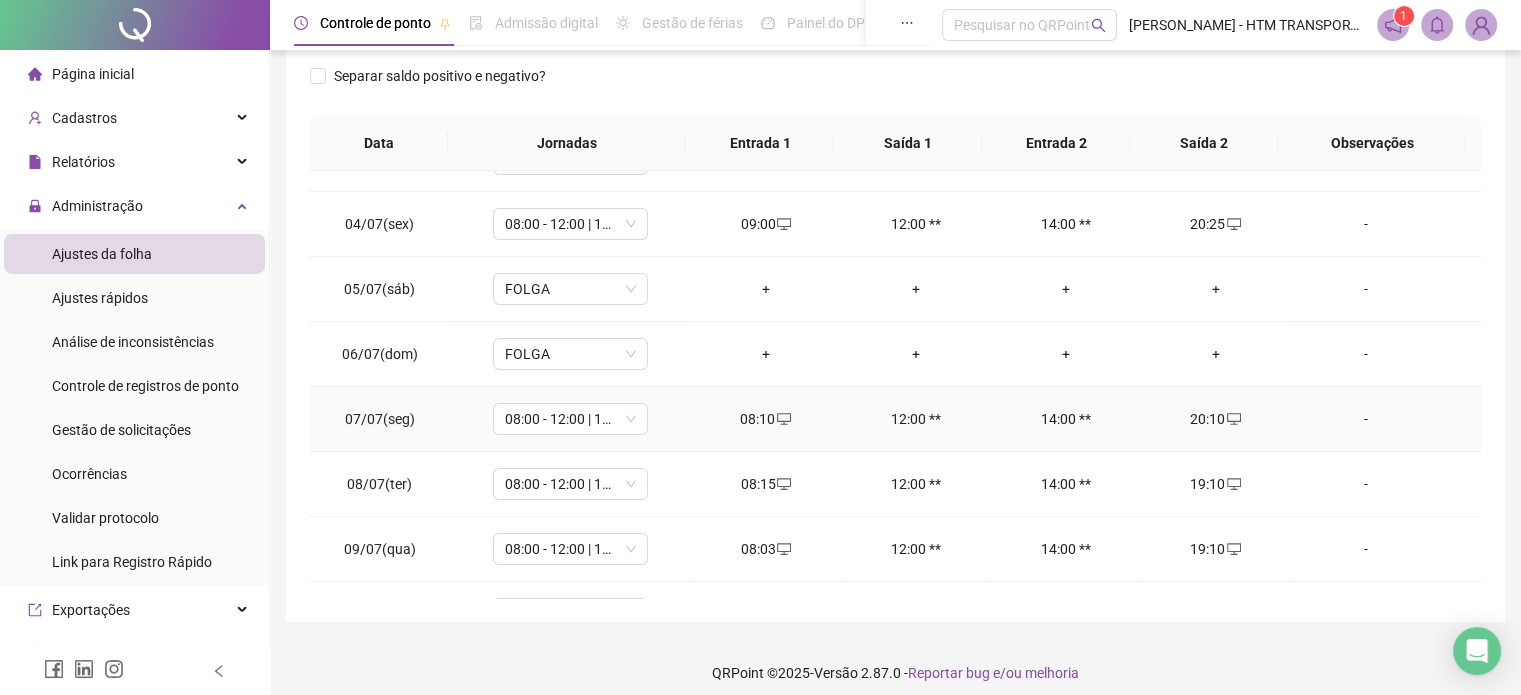 scroll, scrollTop: 326, scrollLeft: 0, axis: vertical 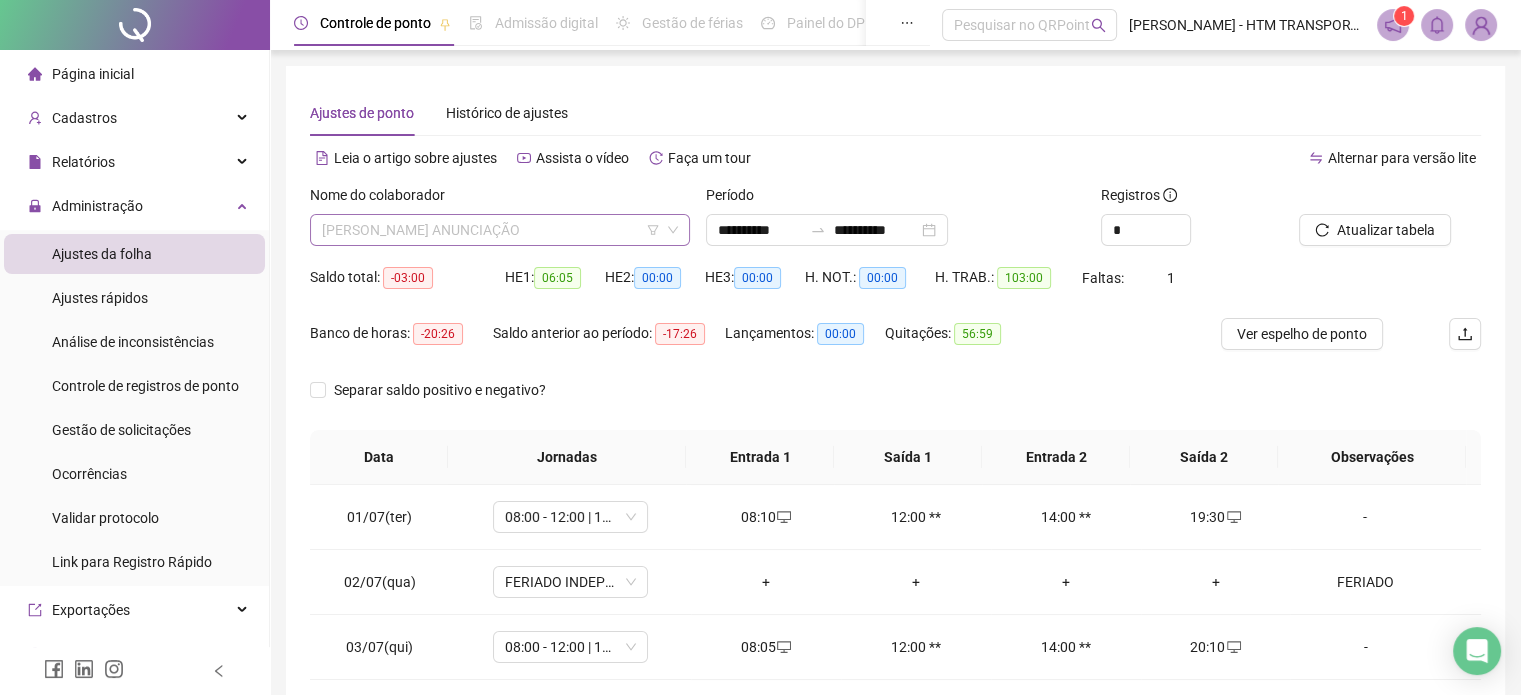 click on "[PERSON_NAME] ANUNCIAÇÃO" at bounding box center [500, 230] 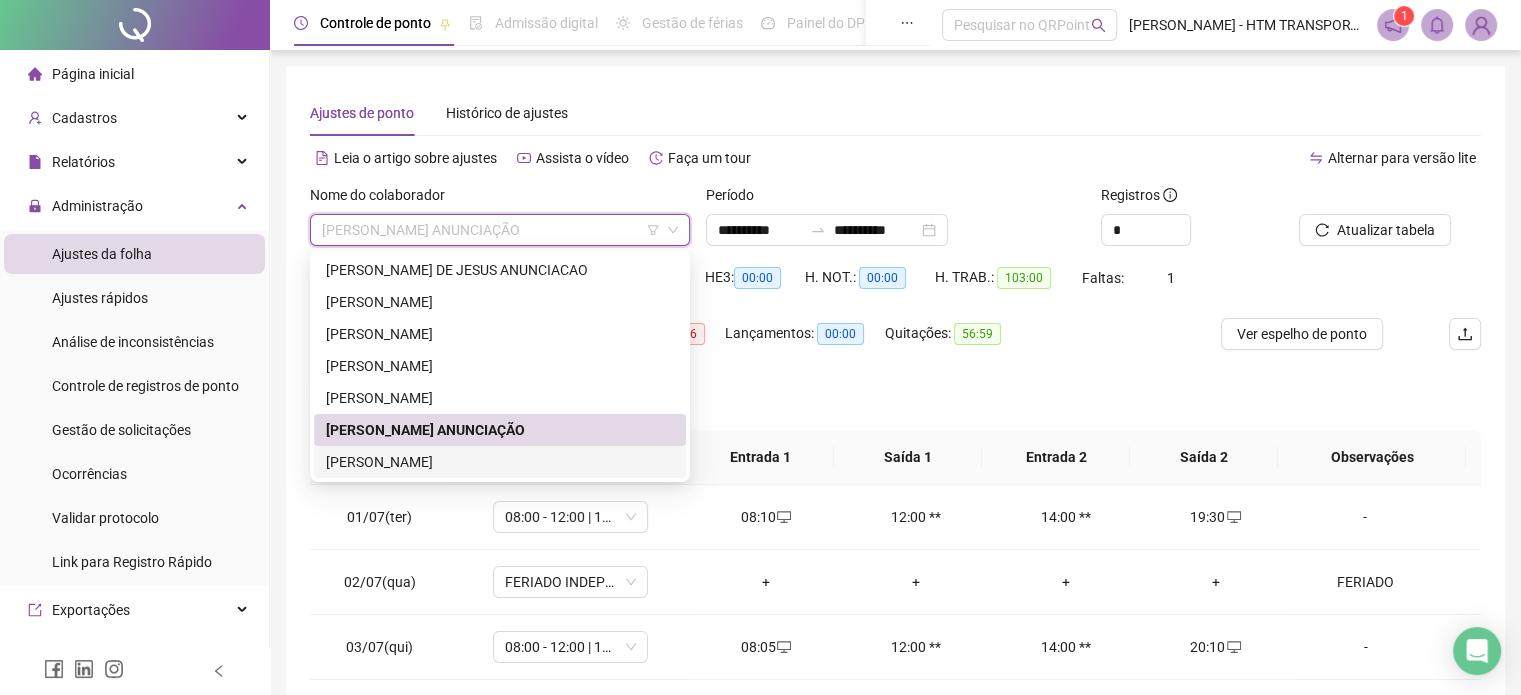 click on "[PERSON_NAME]" at bounding box center (500, 462) 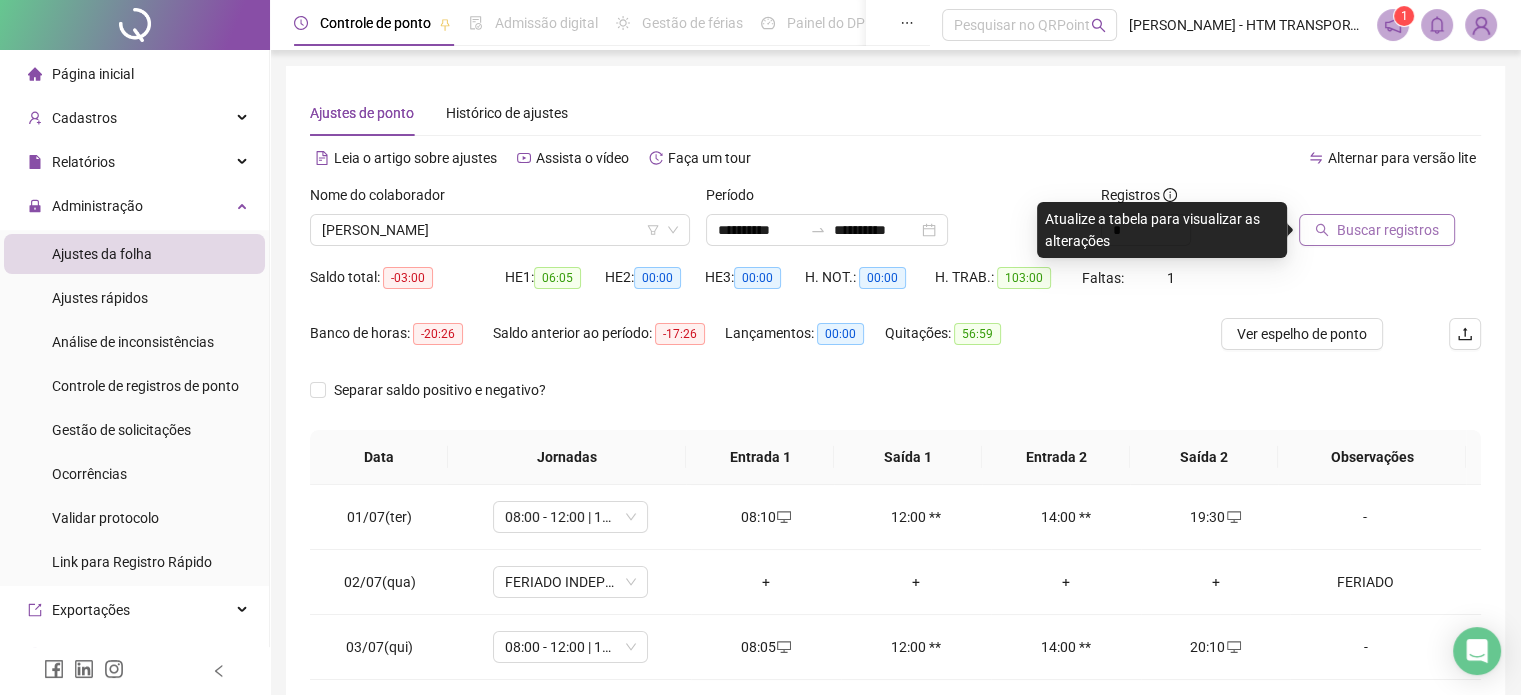click on "Buscar registros" at bounding box center [1388, 230] 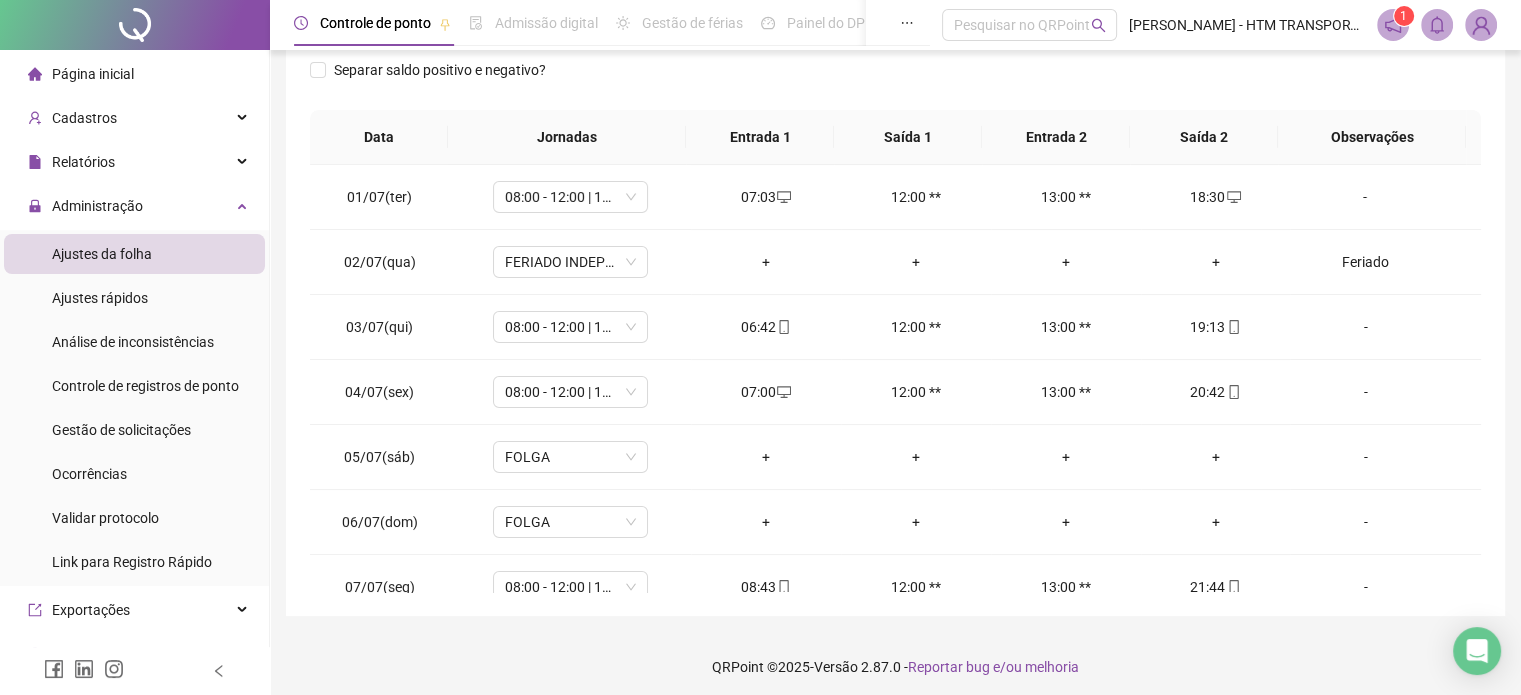 scroll, scrollTop: 326, scrollLeft: 0, axis: vertical 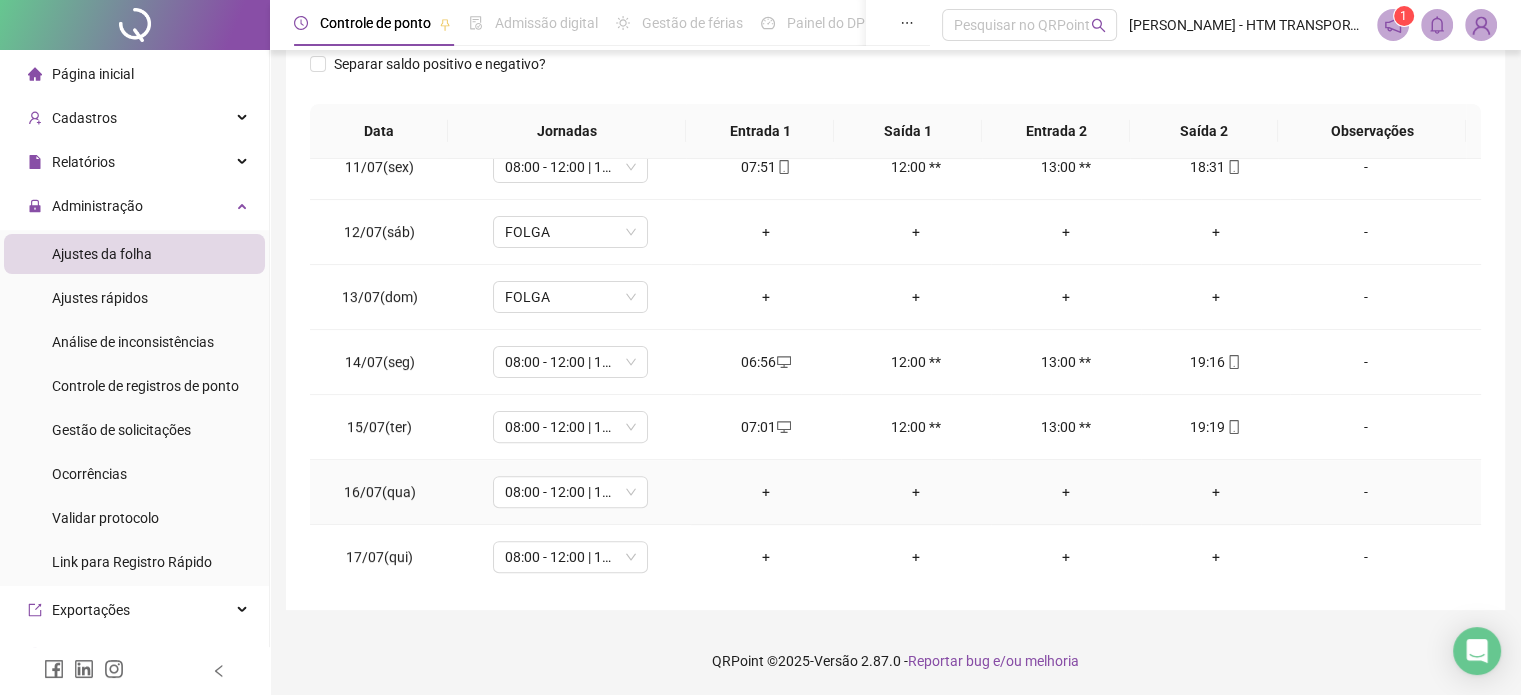 click on "+" at bounding box center (766, 492) 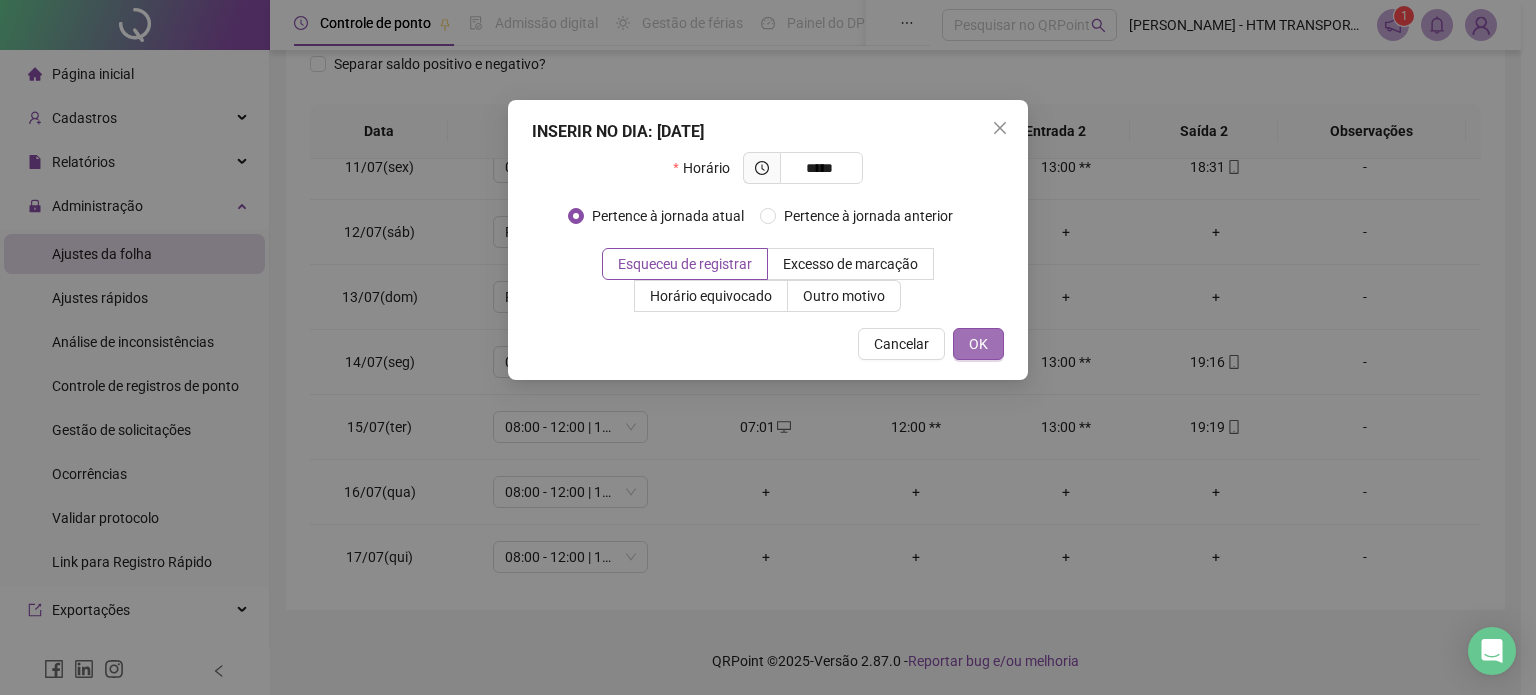 type on "*****" 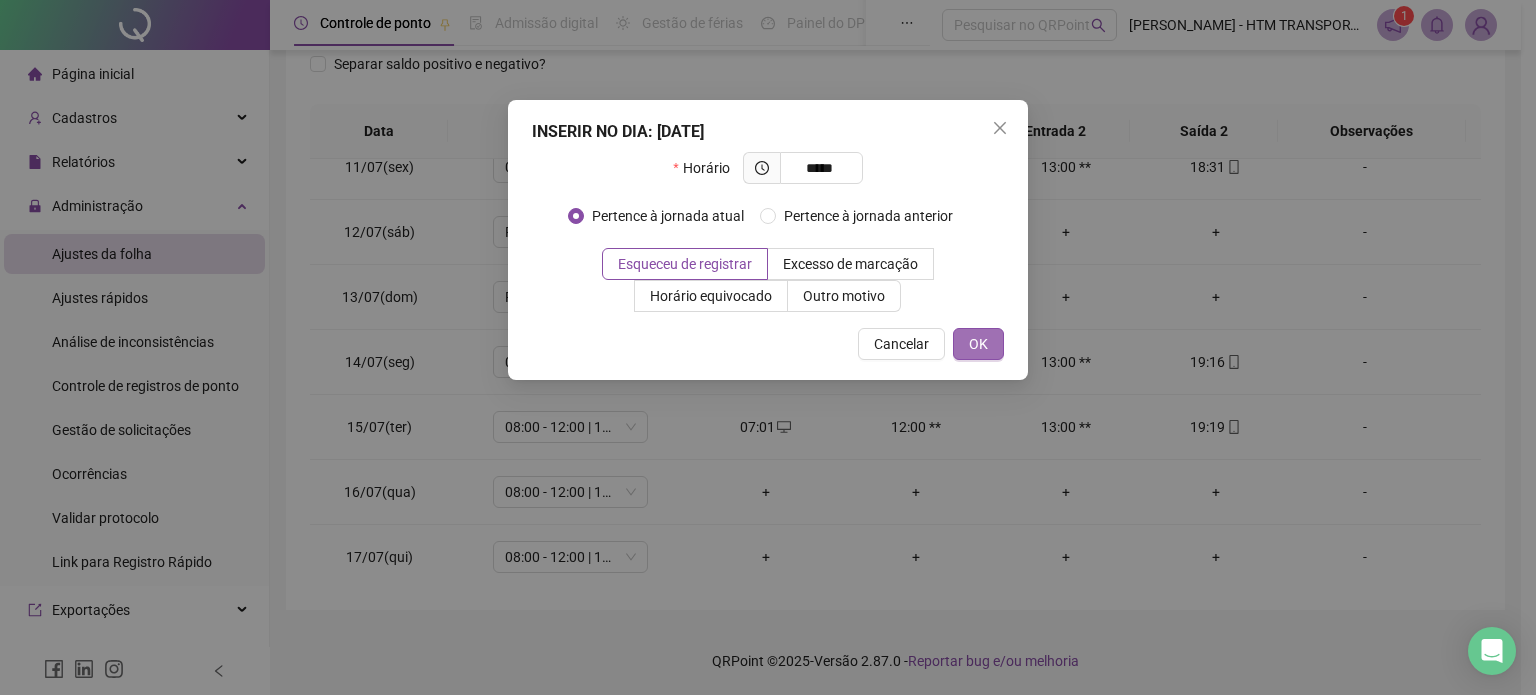 click on "OK" at bounding box center (978, 344) 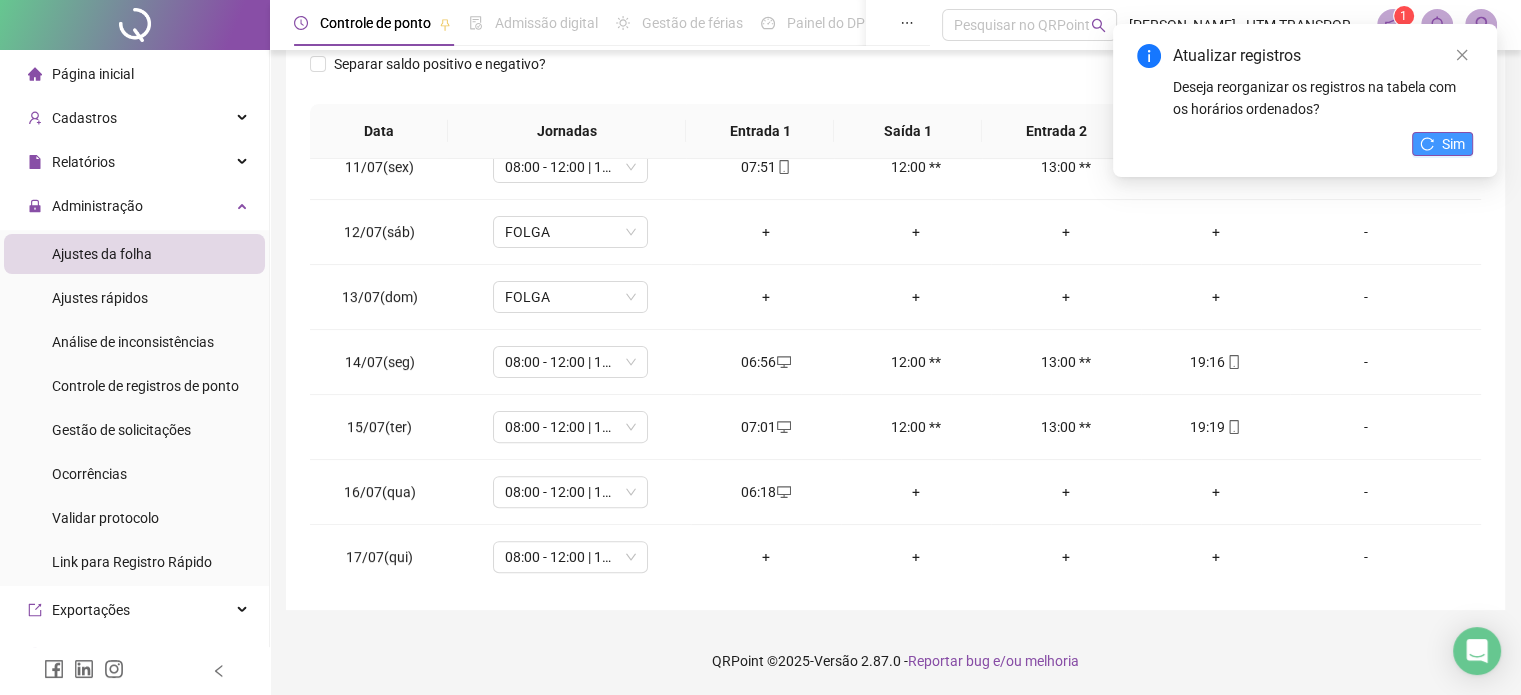 click 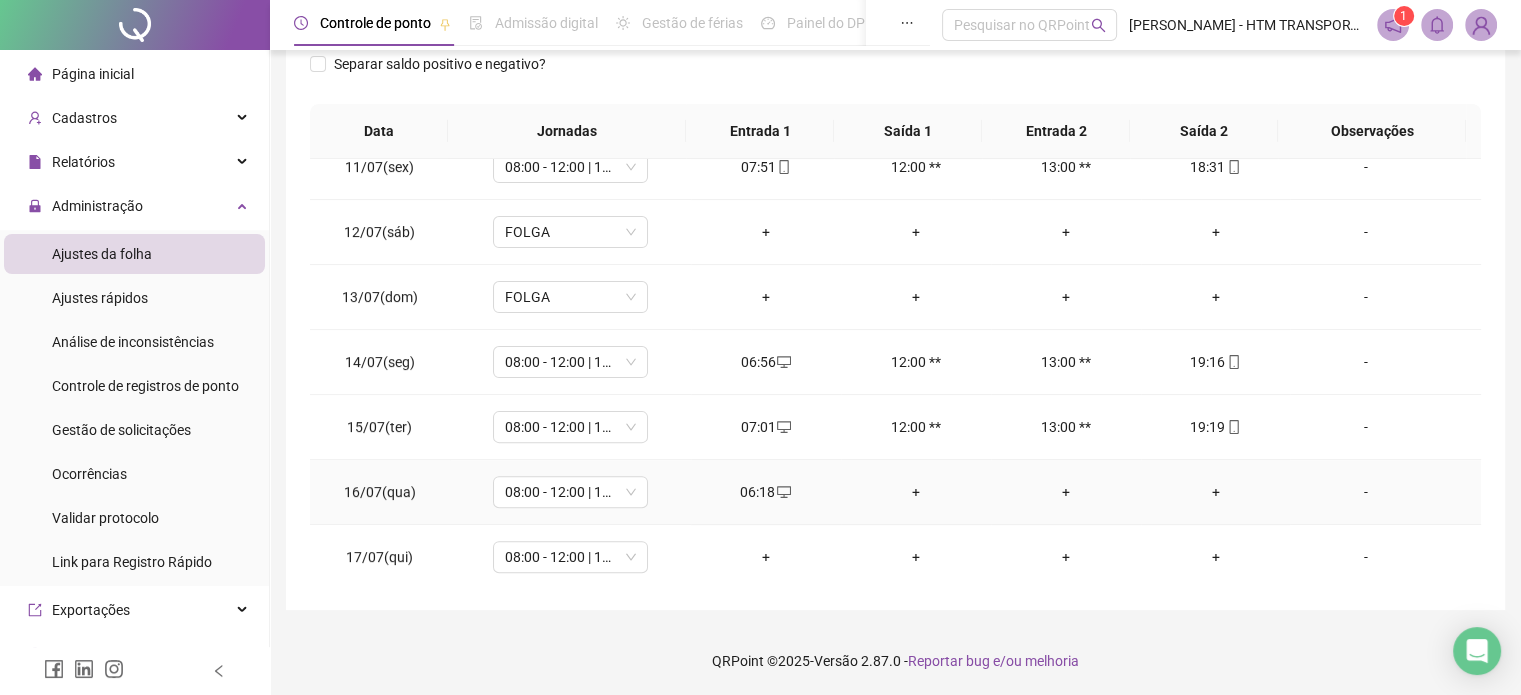 click on "+" at bounding box center [1216, 492] 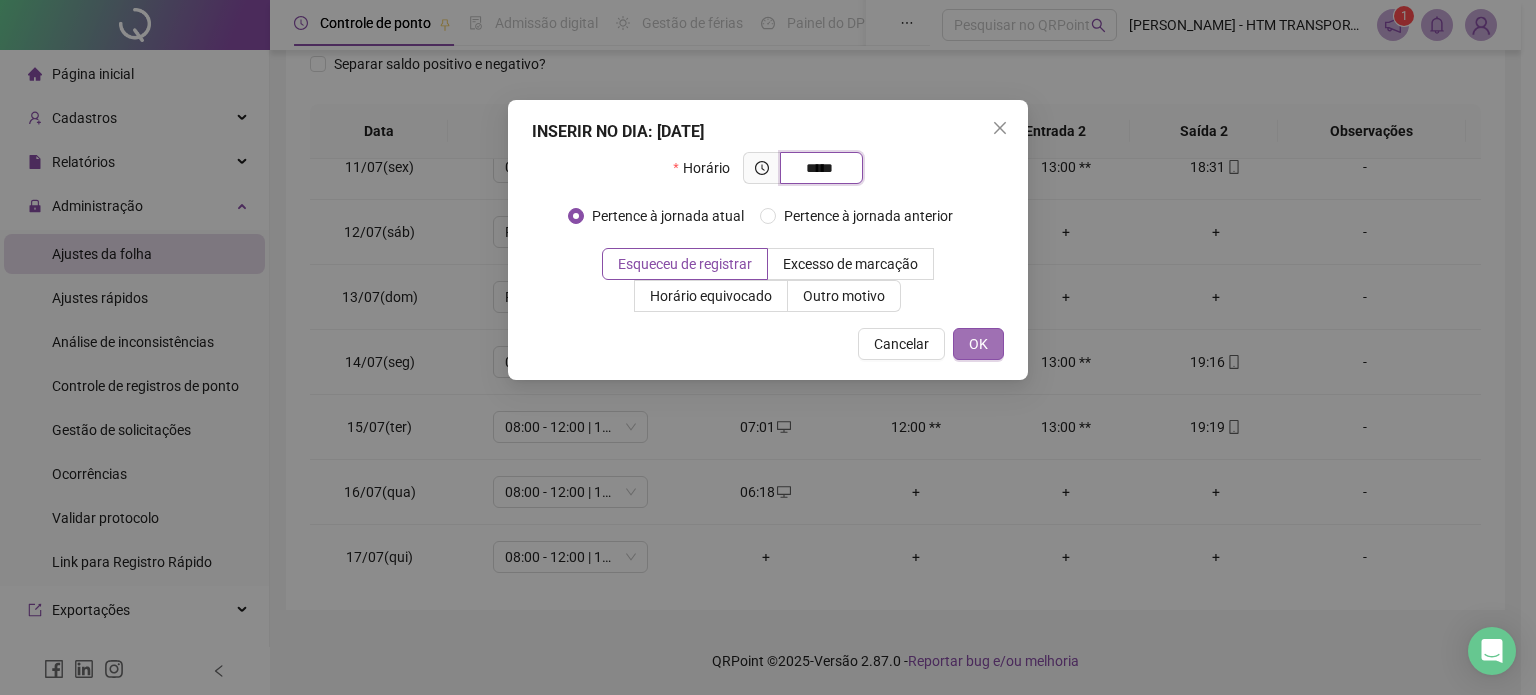 type on "*****" 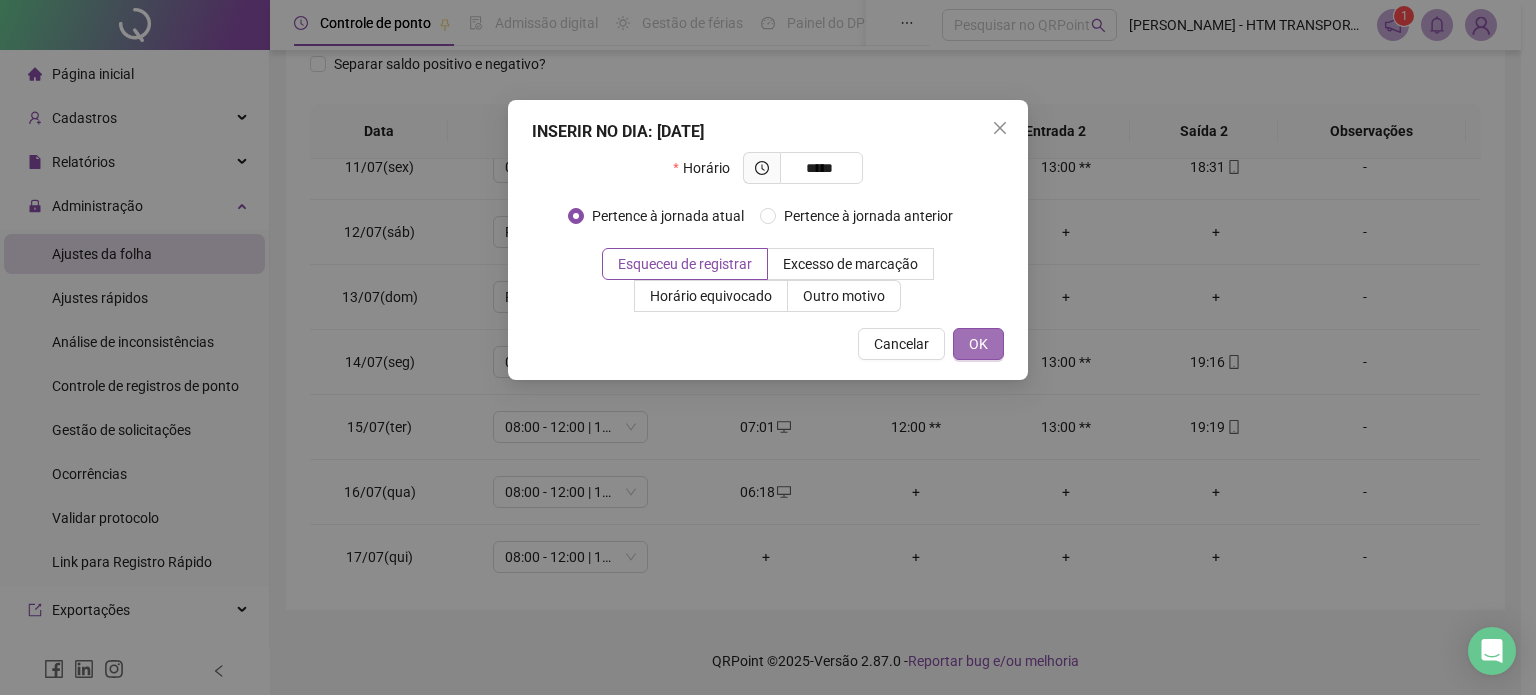 click on "OK" at bounding box center (978, 344) 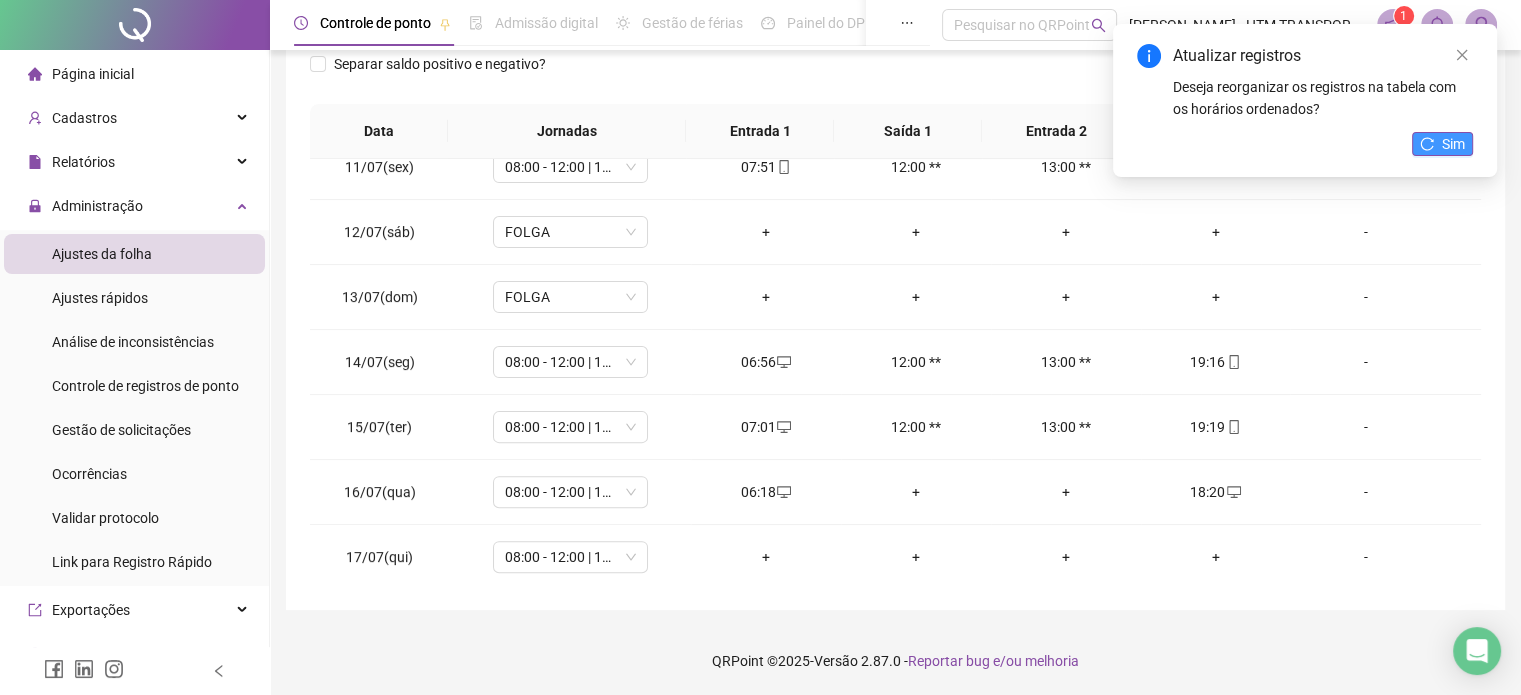 click 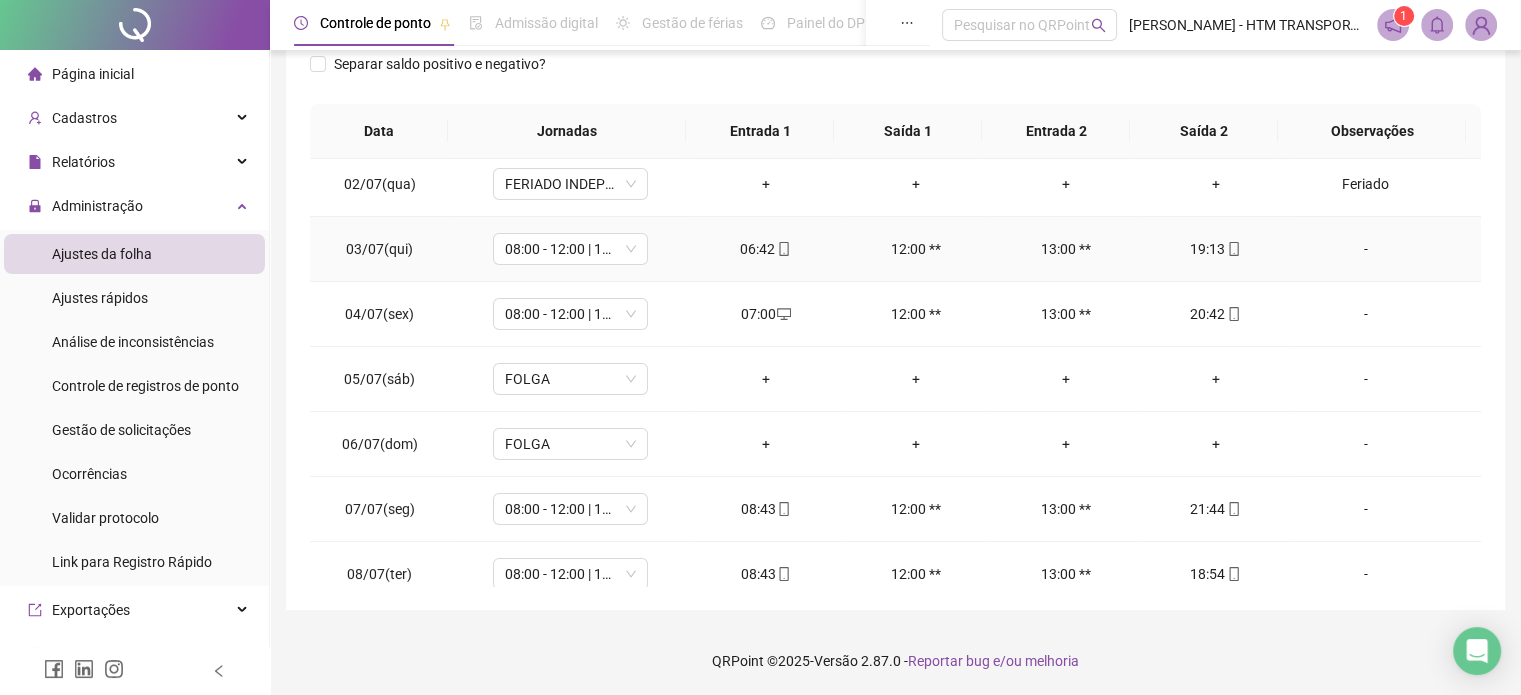 scroll, scrollTop: 0, scrollLeft: 0, axis: both 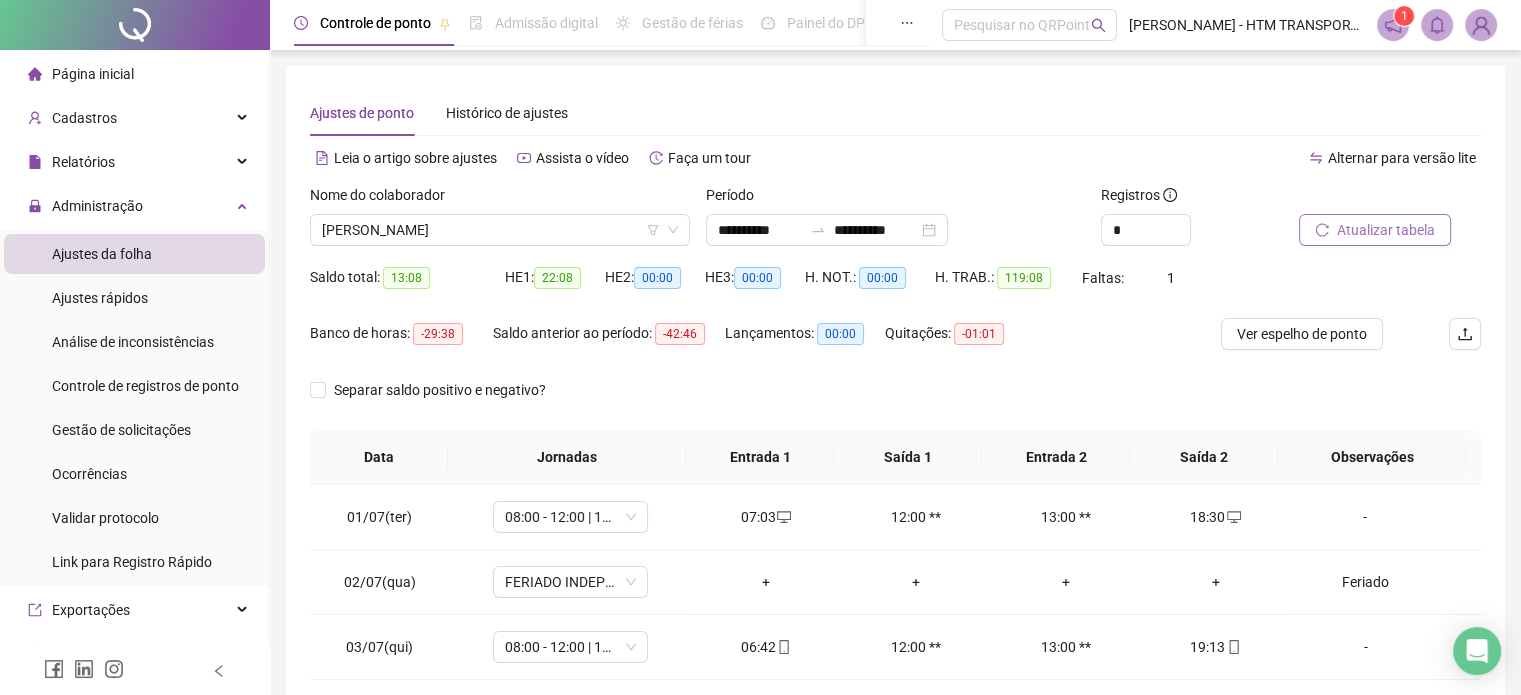 click on "Atualizar tabela" at bounding box center (1386, 230) 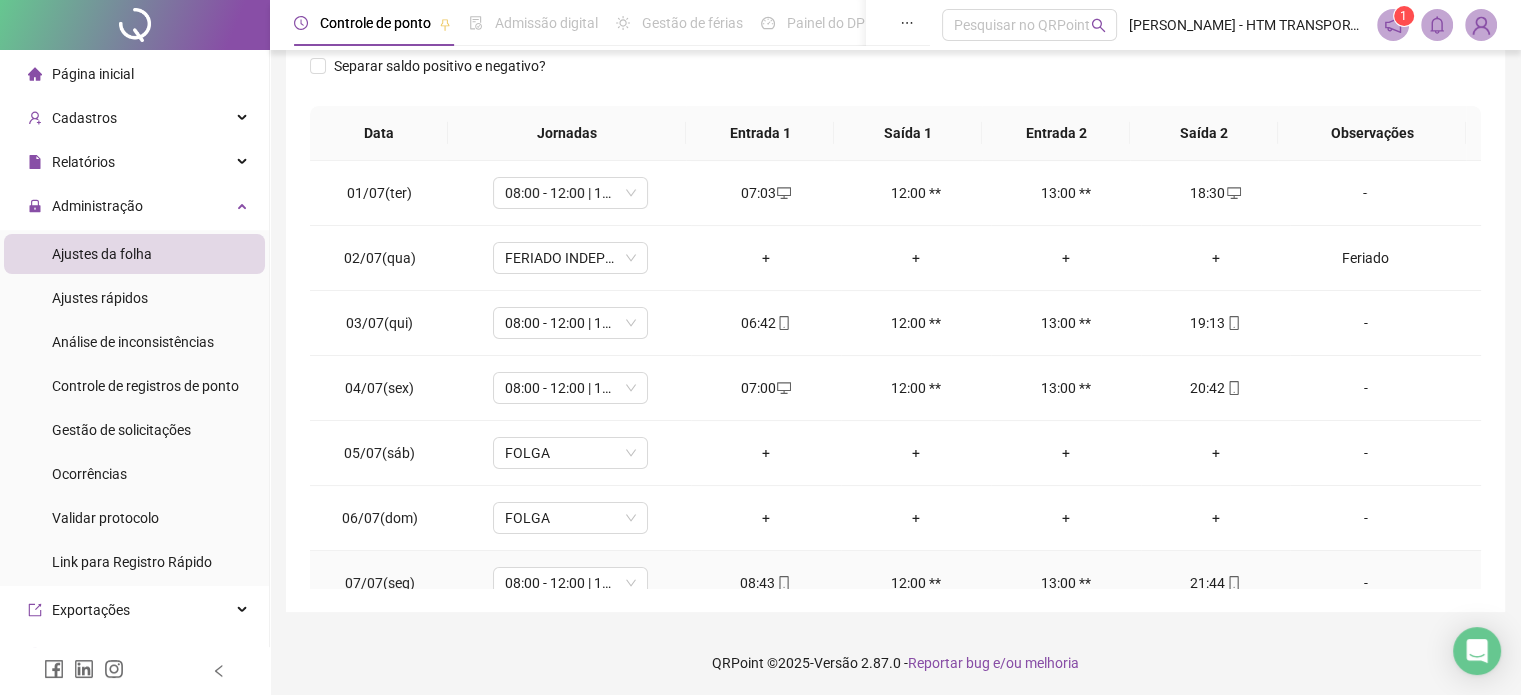 scroll, scrollTop: 326, scrollLeft: 0, axis: vertical 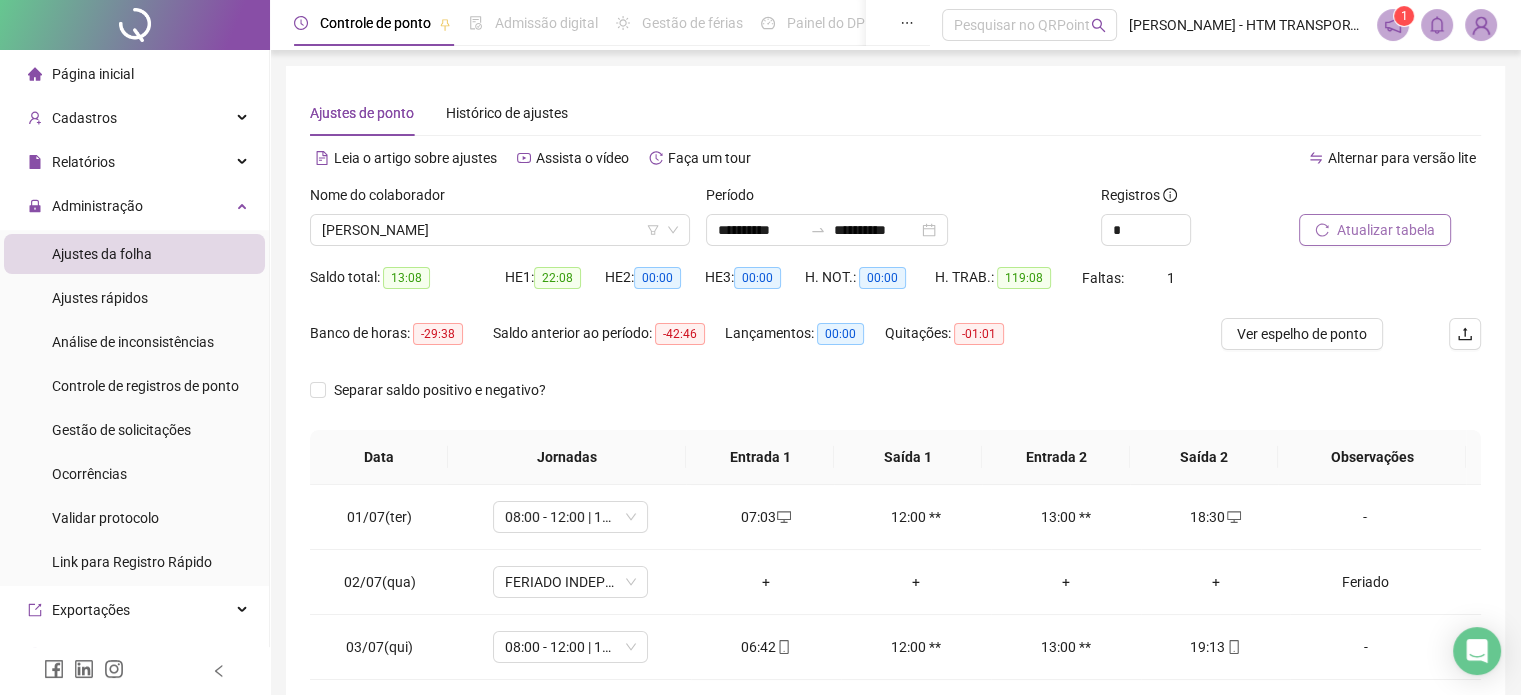 click on "Atualizar tabela" at bounding box center [1386, 230] 